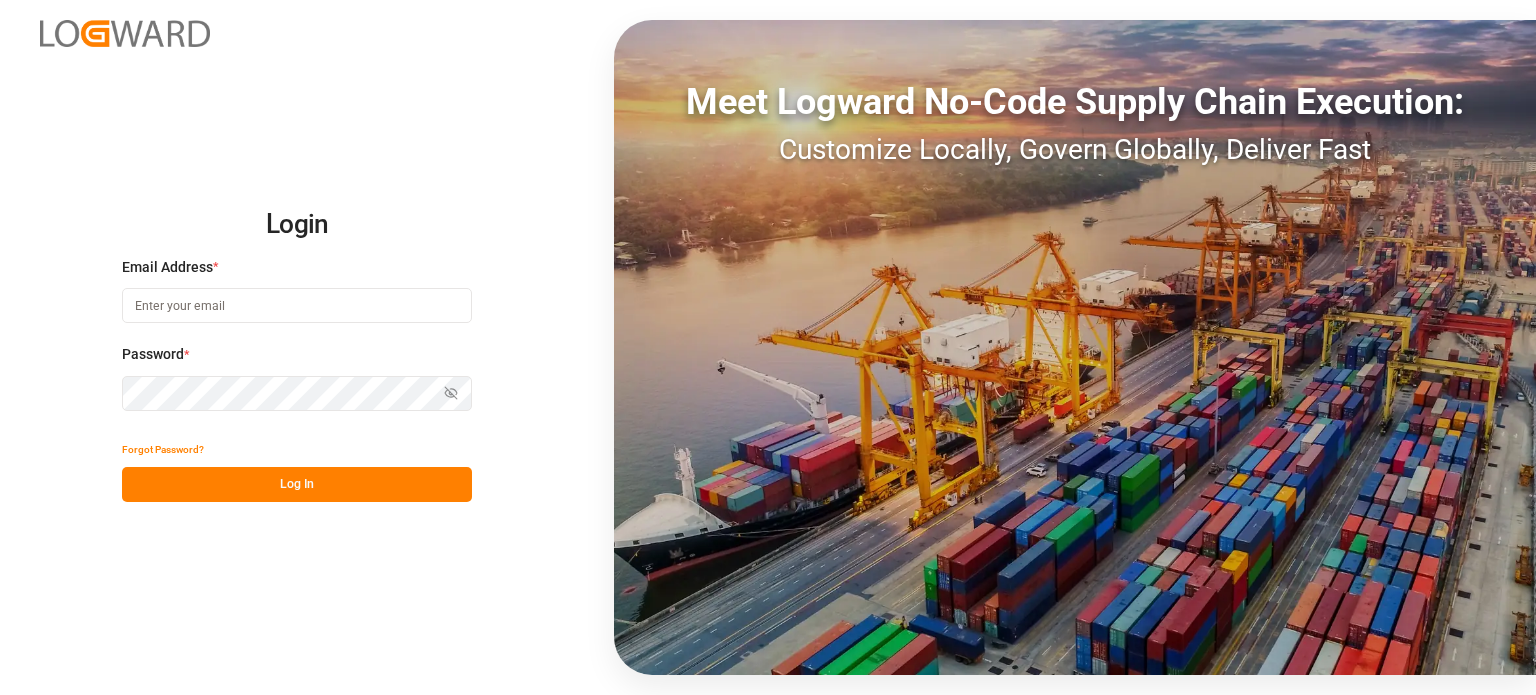 scroll, scrollTop: 0, scrollLeft: 0, axis: both 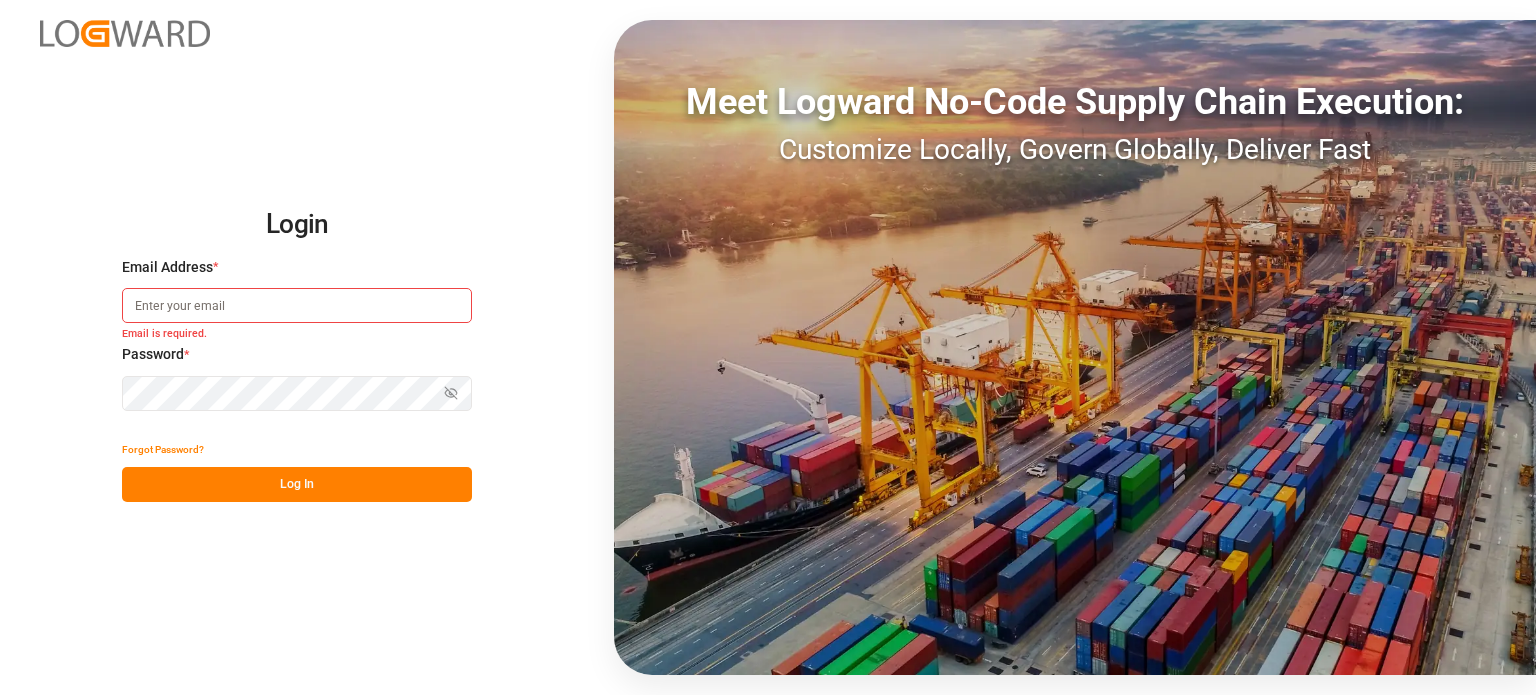 click at bounding box center (297, 305) 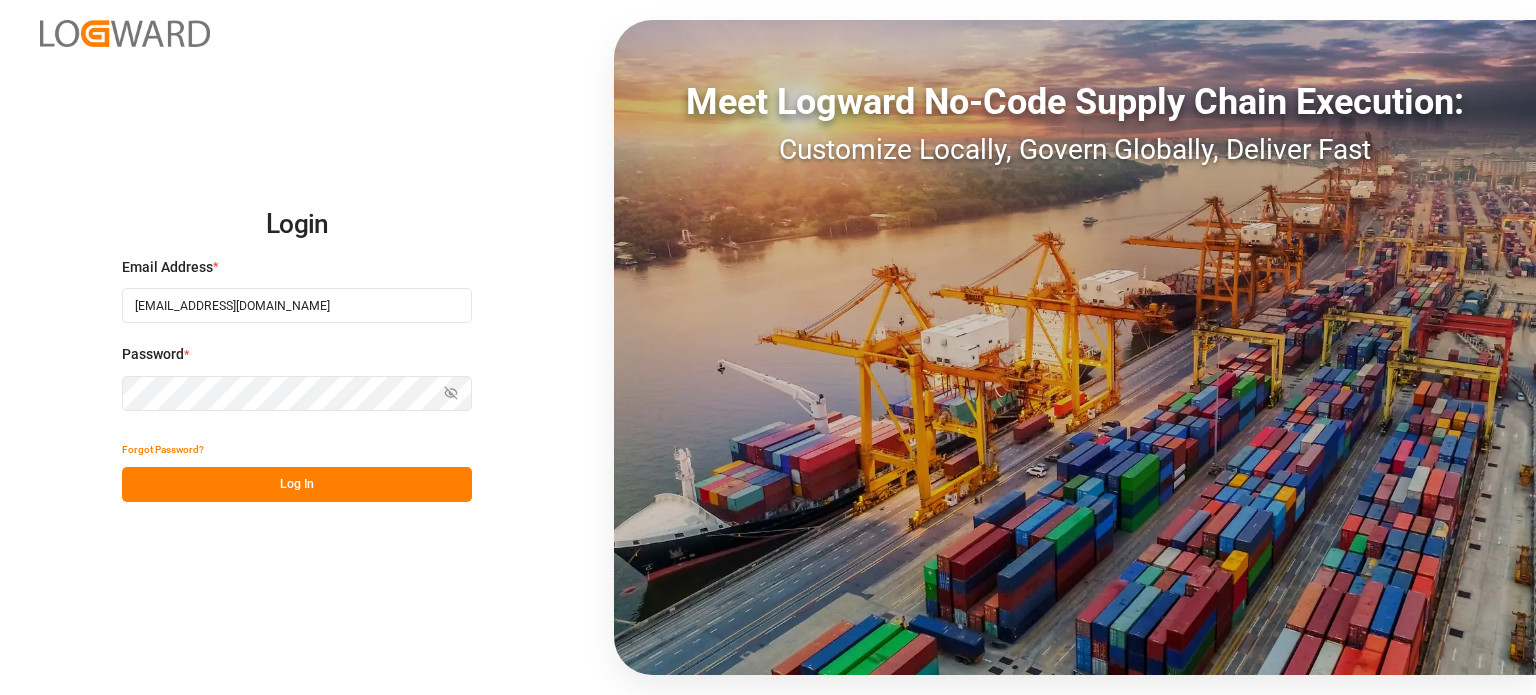 type on "[EMAIL_ADDRESS][DOMAIN_NAME]" 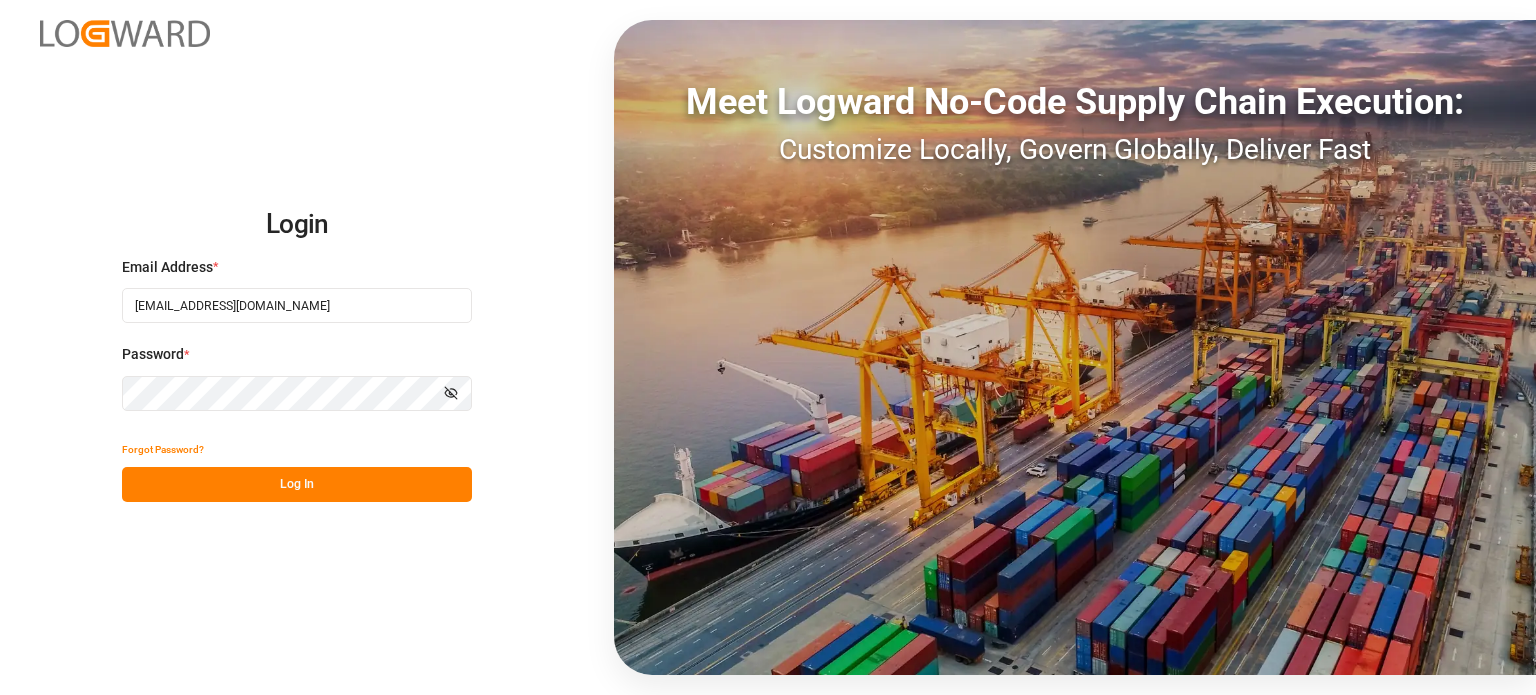 click on "Log In" at bounding box center (297, 484) 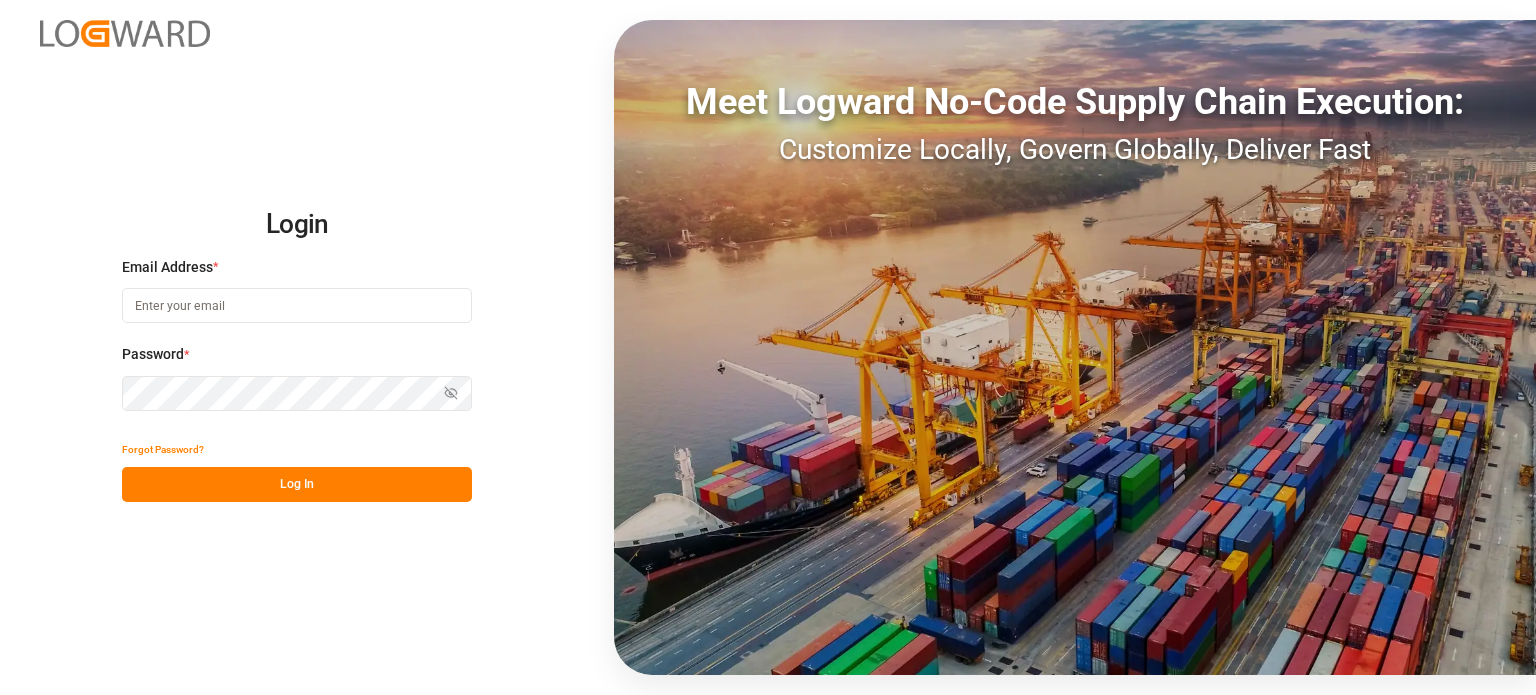scroll, scrollTop: 0, scrollLeft: 0, axis: both 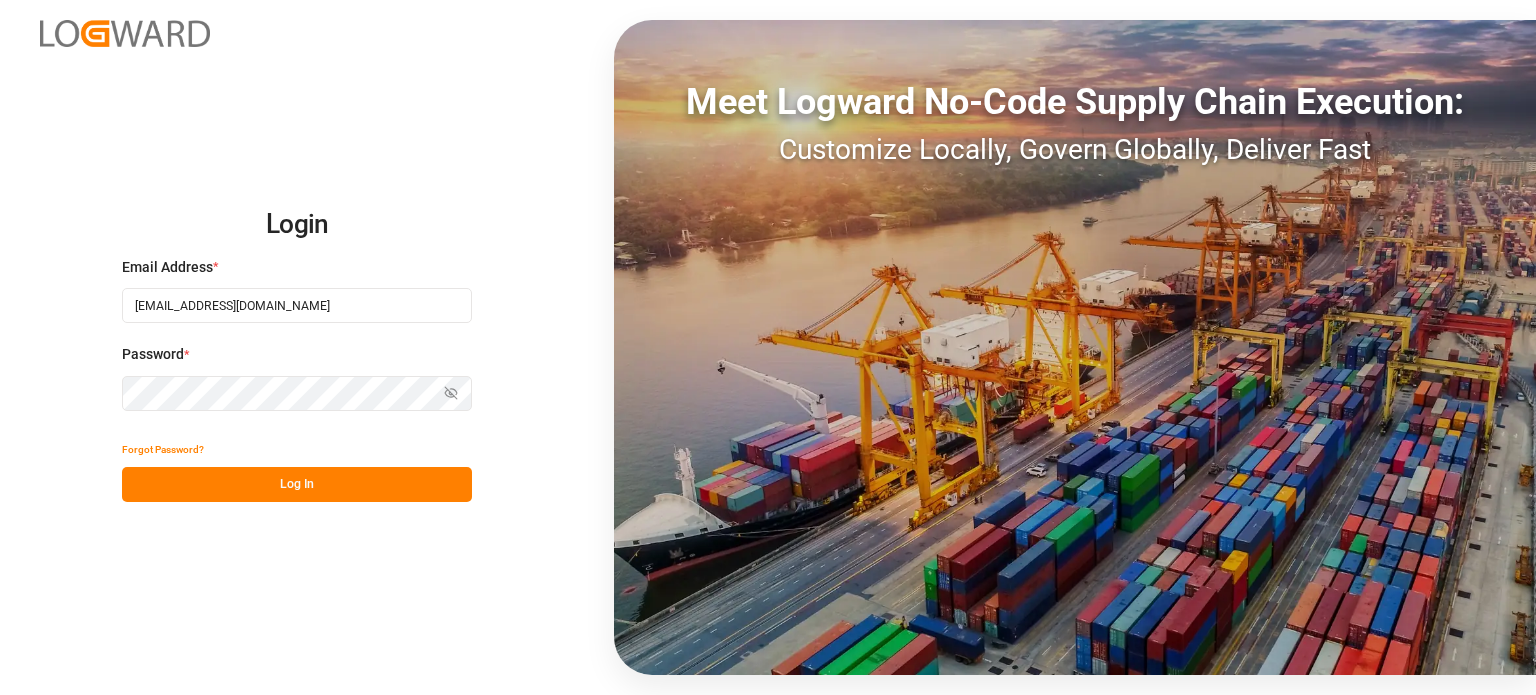type on "[EMAIL_ADDRESS][DOMAIN_NAME]" 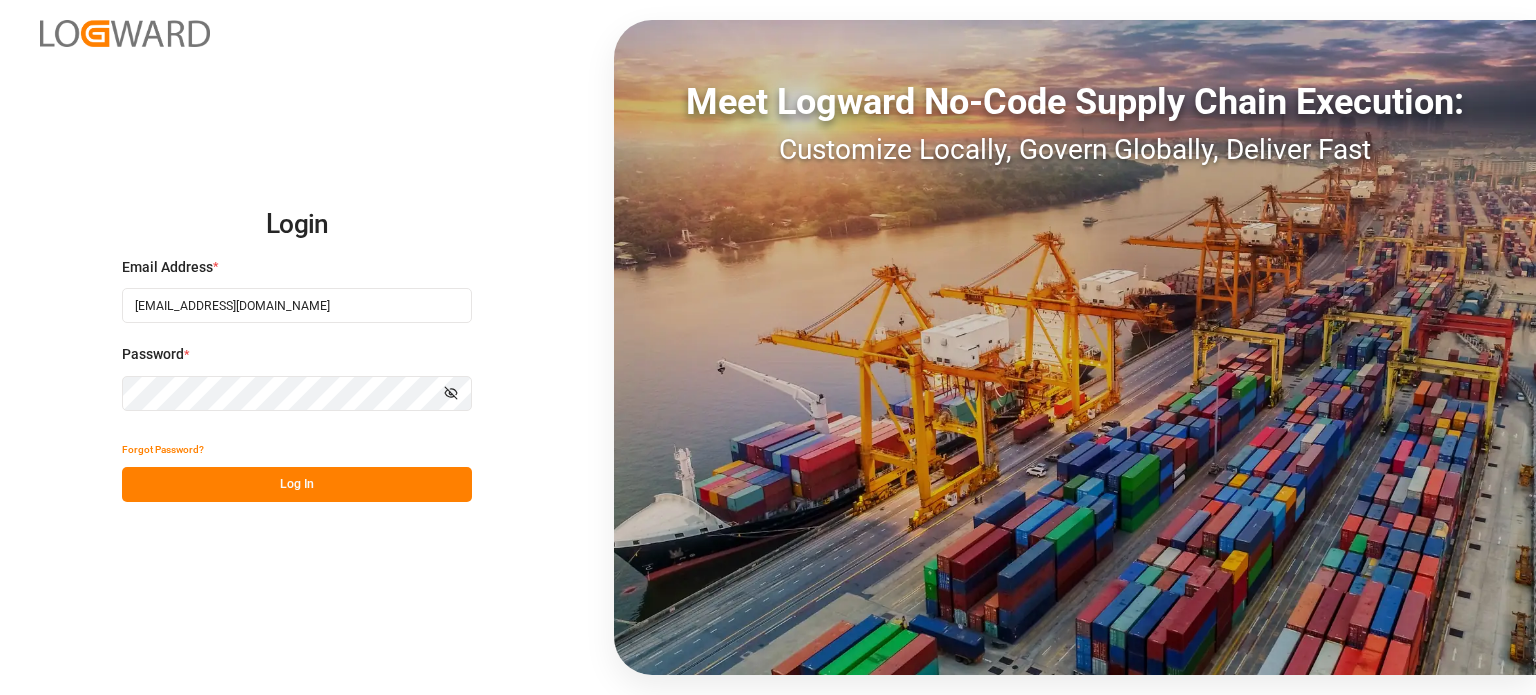 click on "Log In" at bounding box center (297, 484) 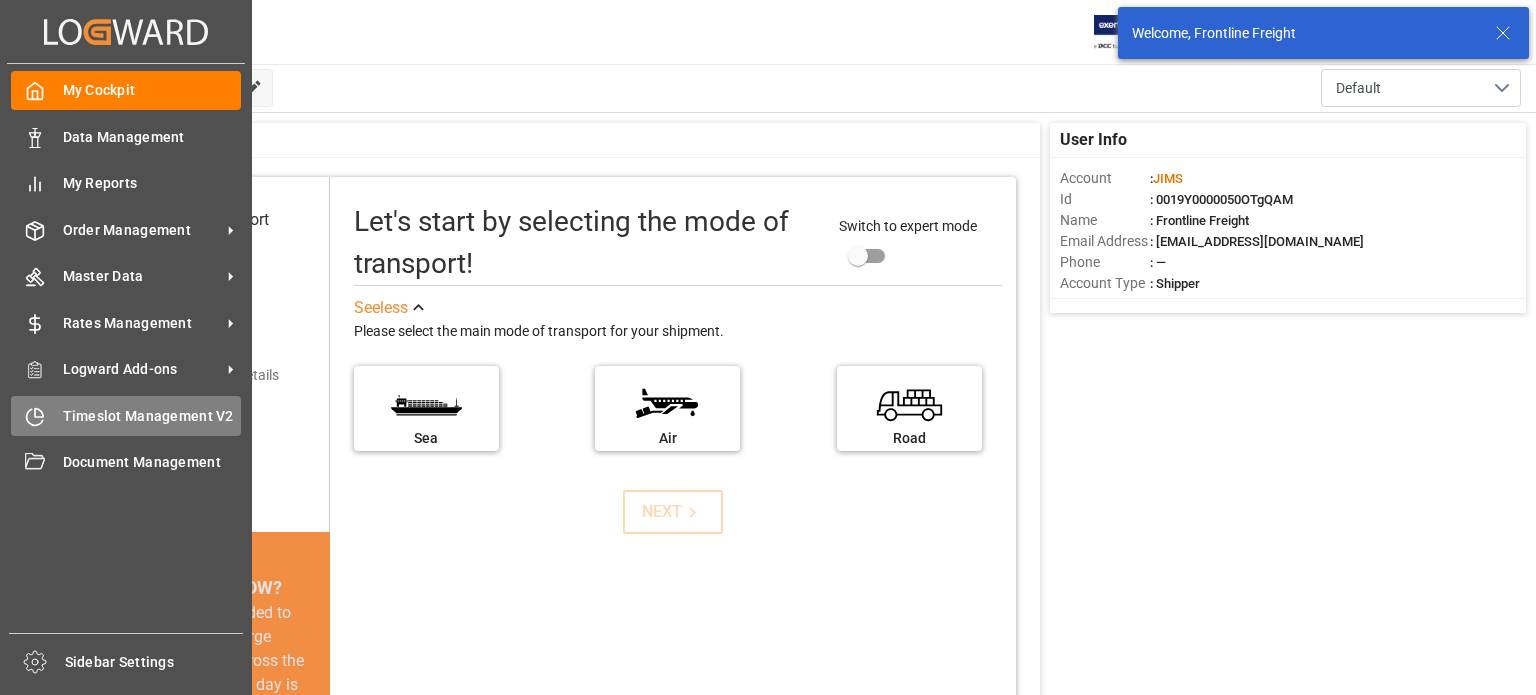 click on "Timeslot Management V2 Timeslot Management V2" at bounding box center (126, 415) 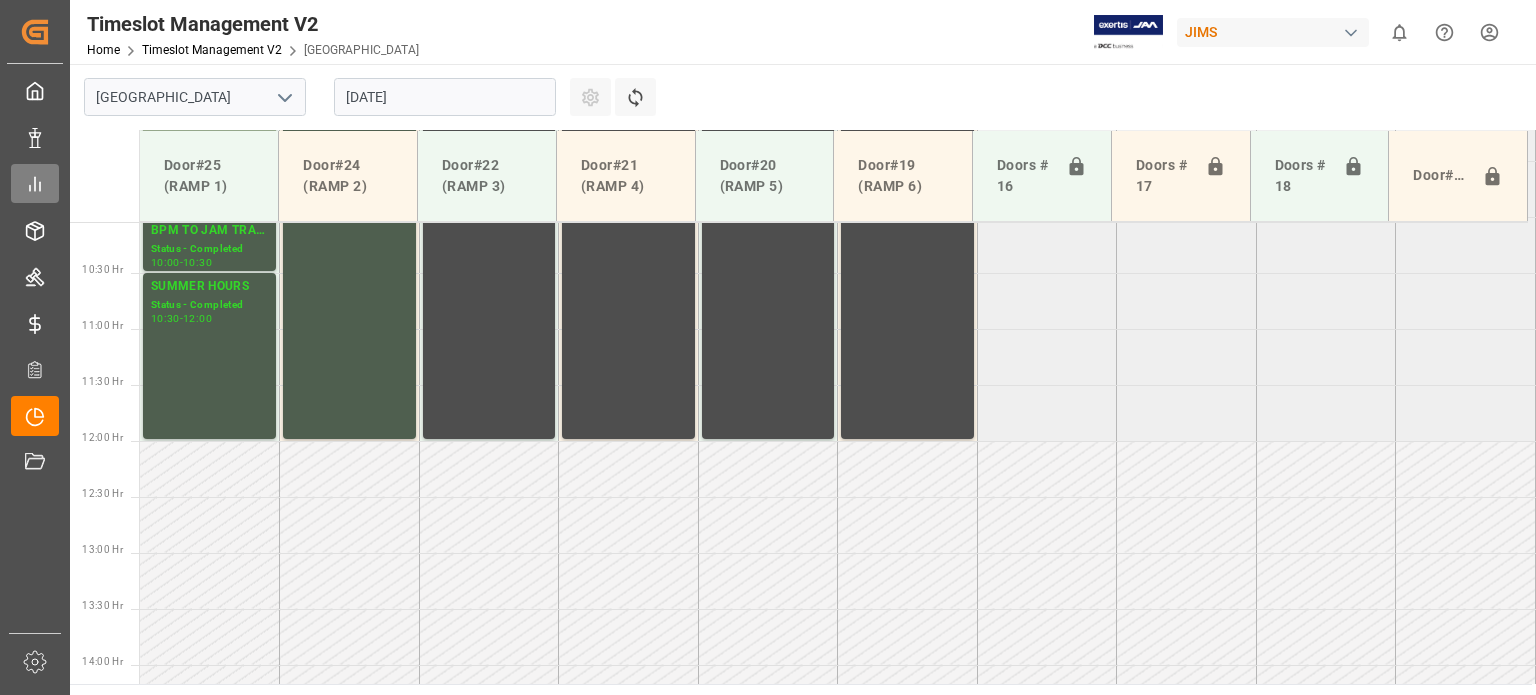 scroll, scrollTop: 1464, scrollLeft: 0, axis: vertical 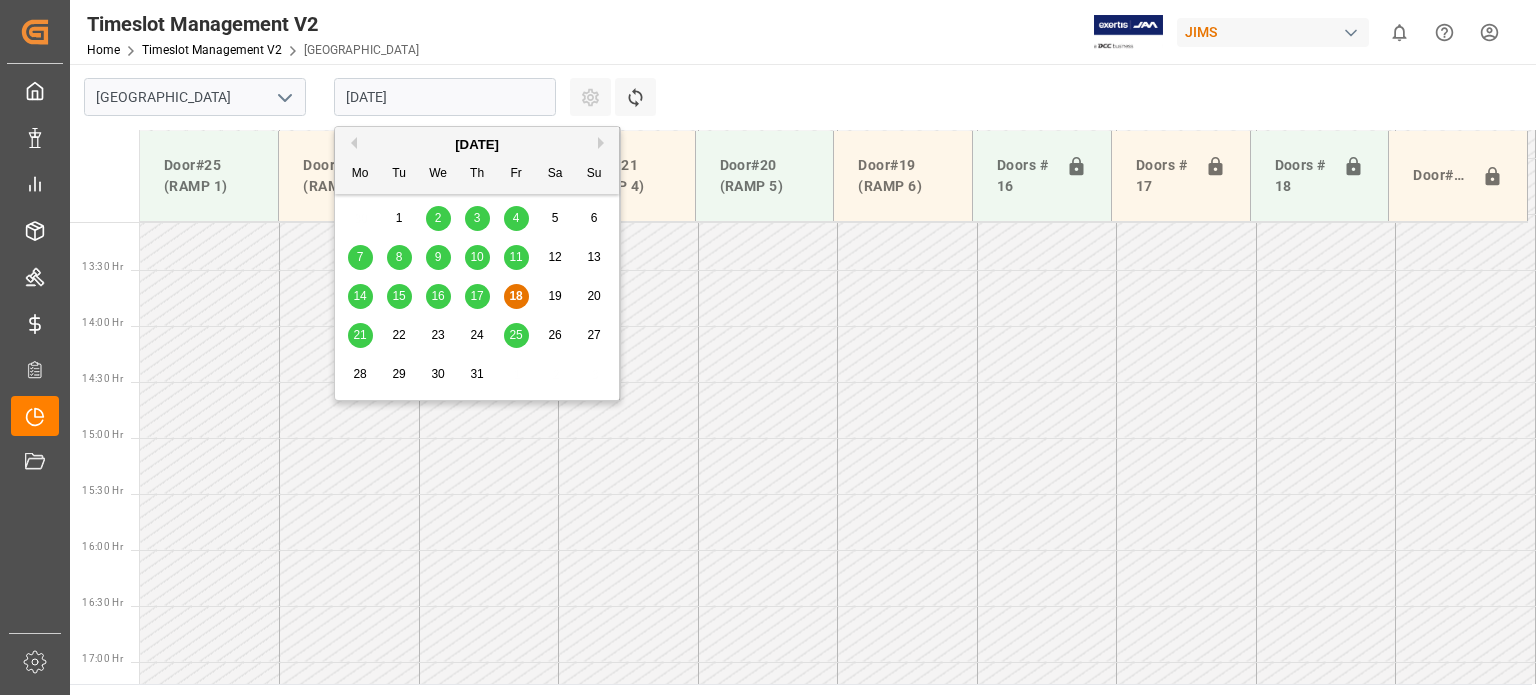 click on "18.07.2025" at bounding box center (445, 97) 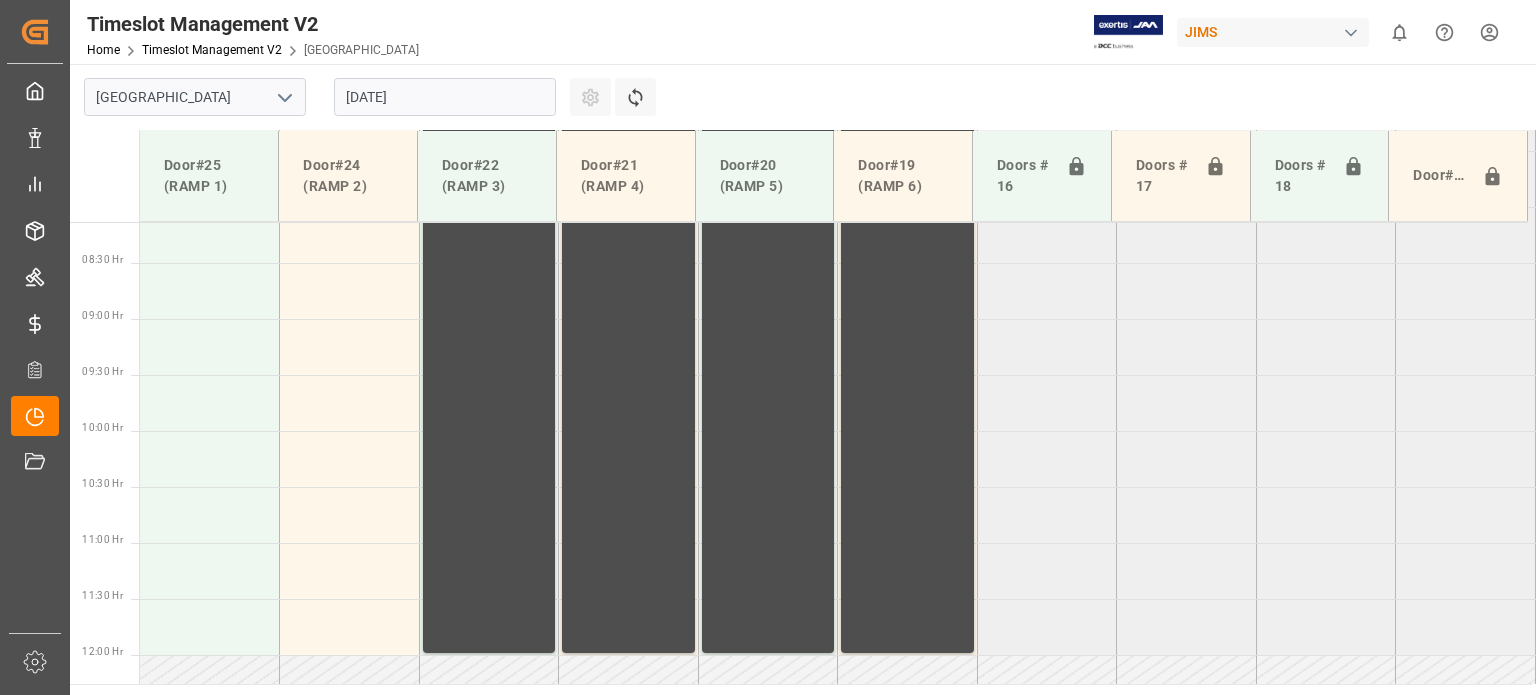 scroll, scrollTop: 764, scrollLeft: 0, axis: vertical 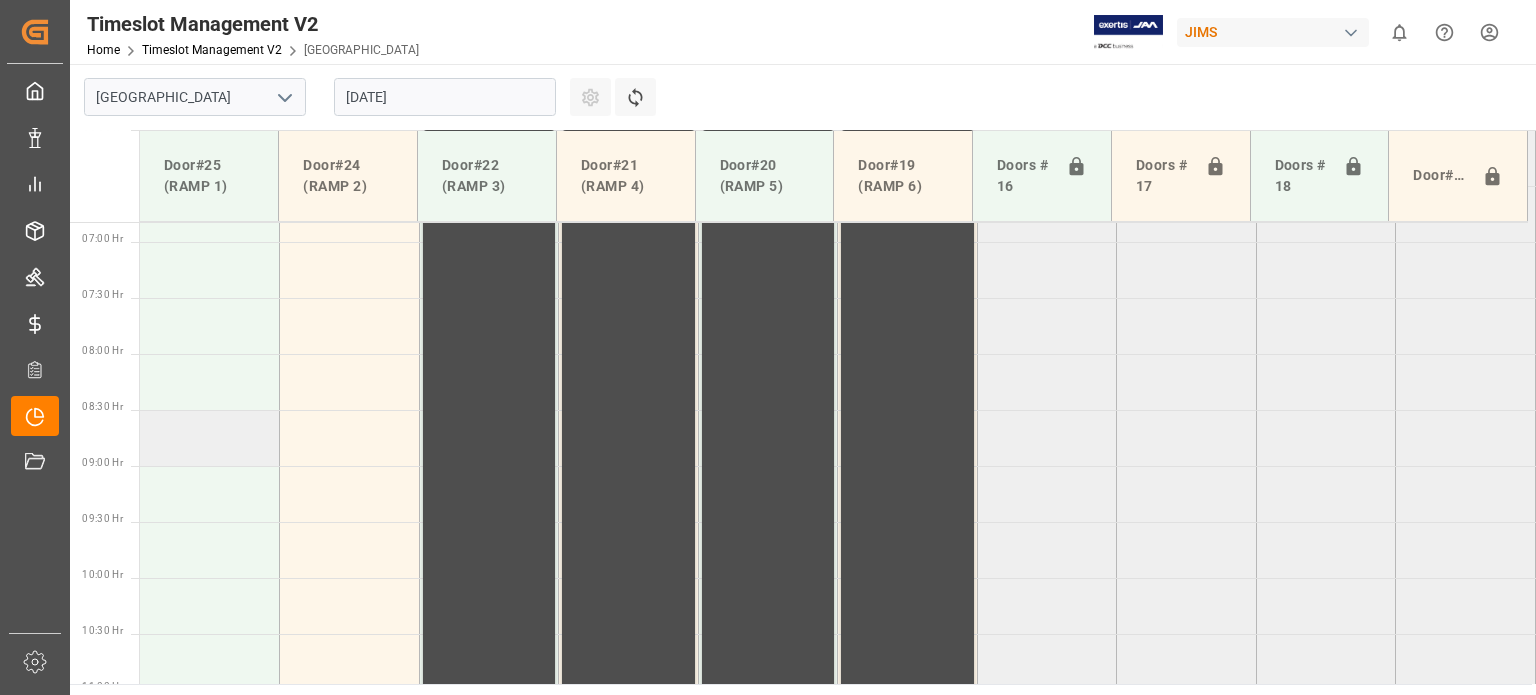 click at bounding box center [210, 438] 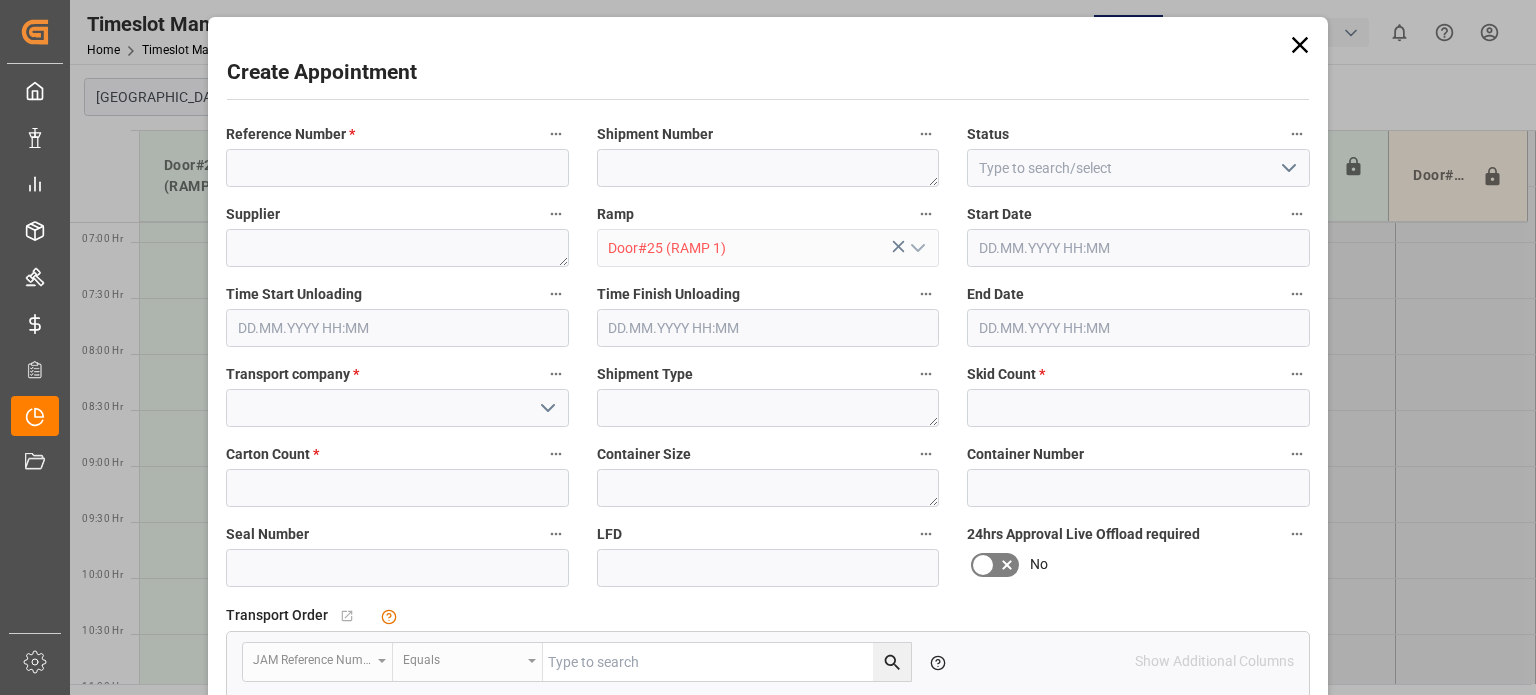 type on "23.07.2025 08:30" 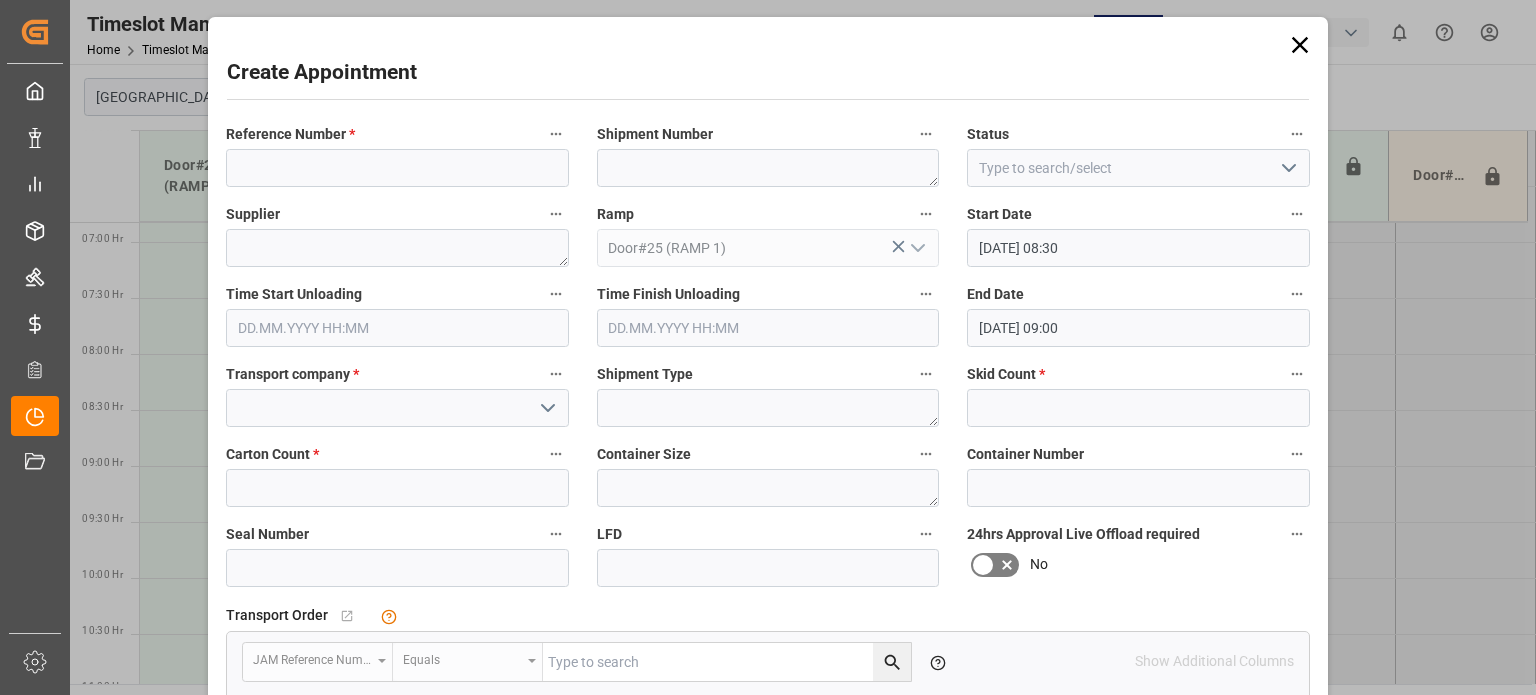 drag, startPoint x: 1296, startPoint y: 41, endPoint x: 1198, endPoint y: 61, distance: 100.02 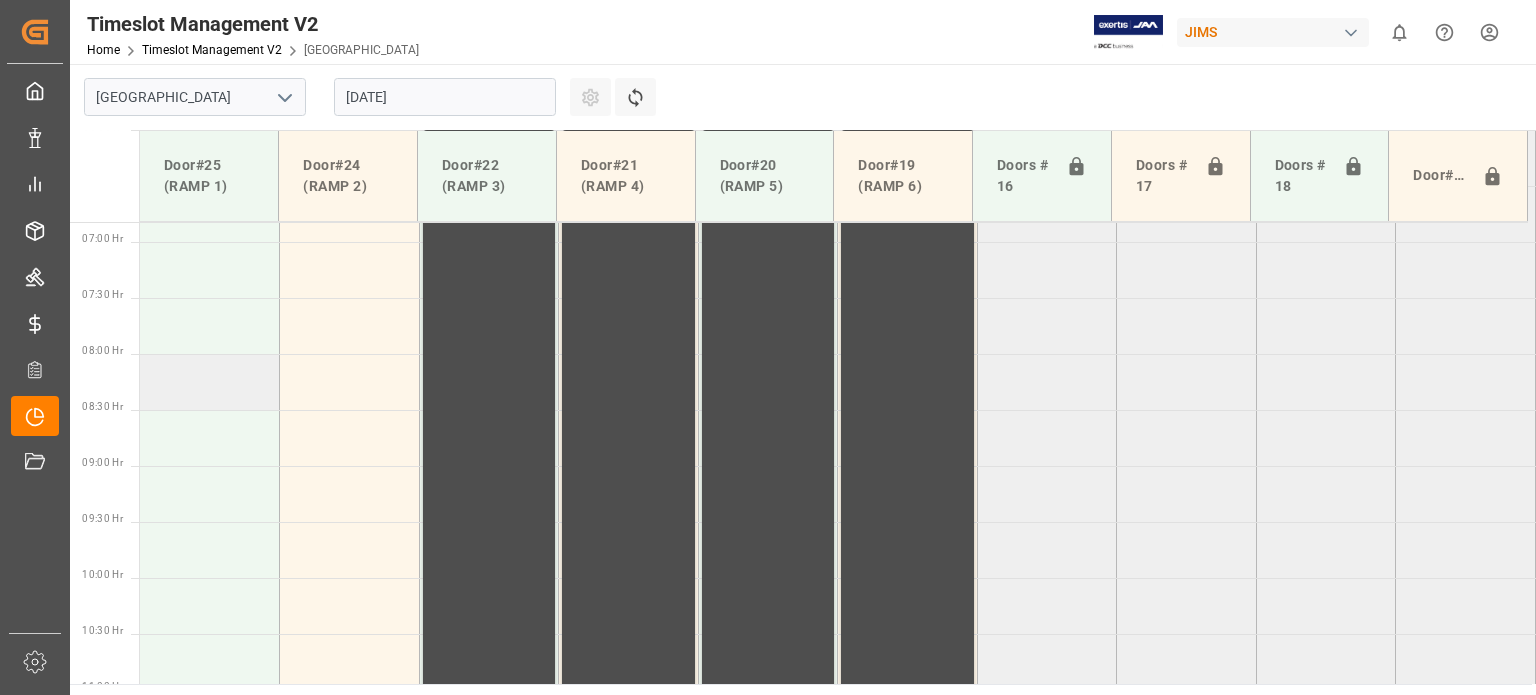 click at bounding box center [210, 382] 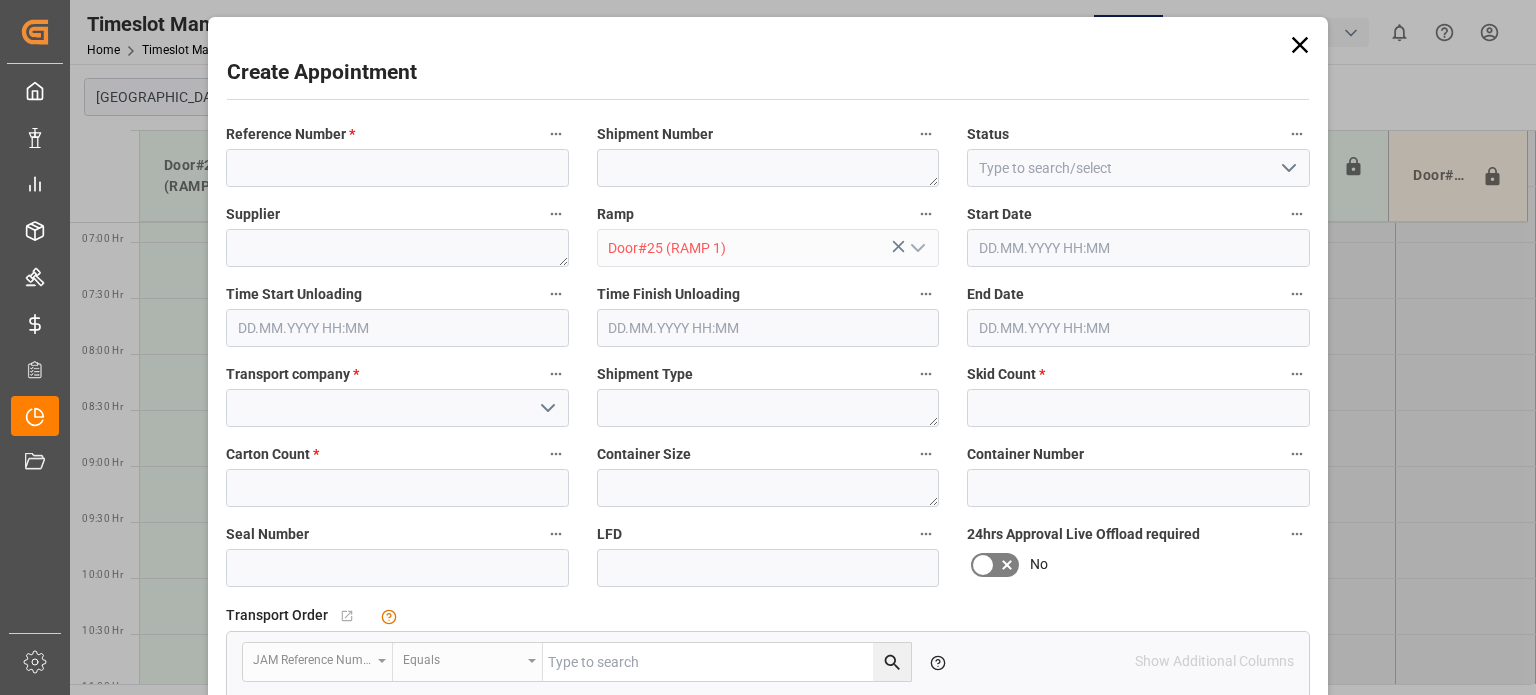 type on "23.07.2025 08:00" 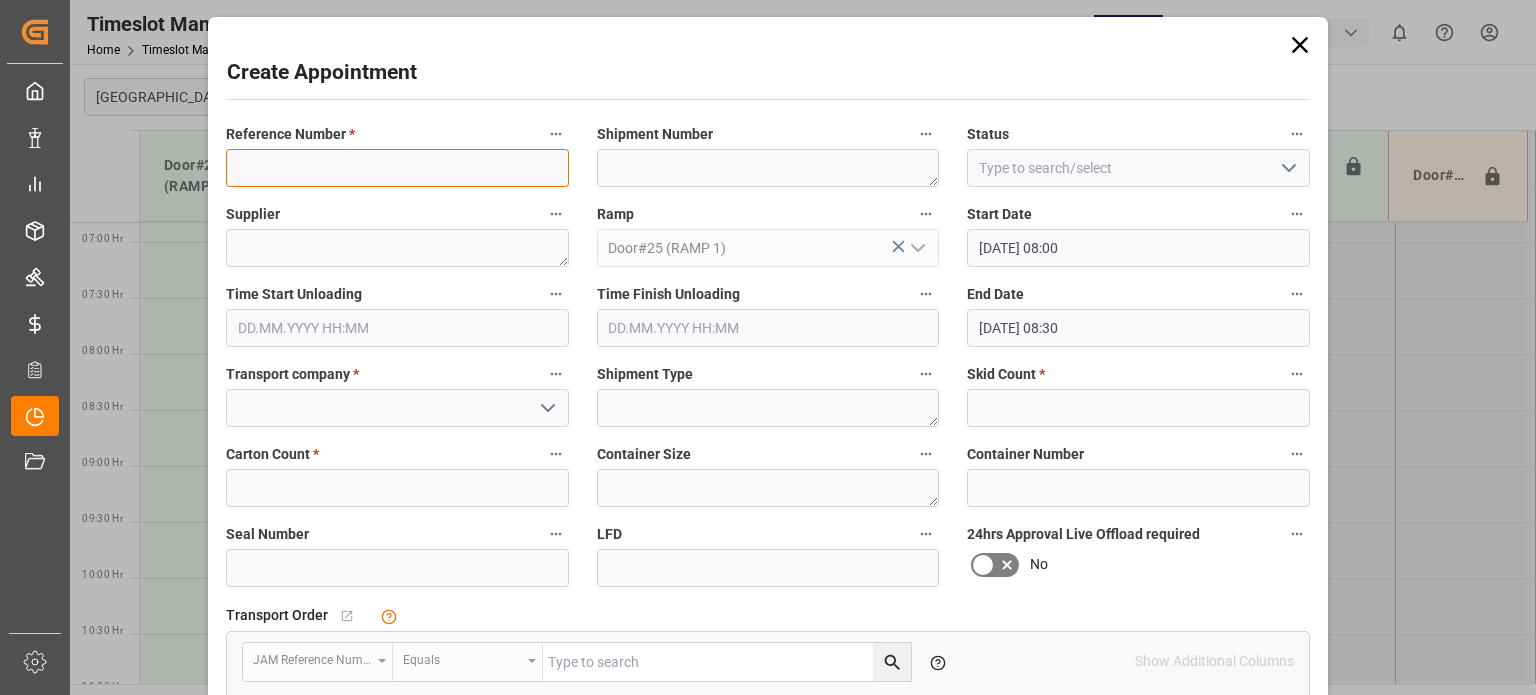 click at bounding box center [397, 168] 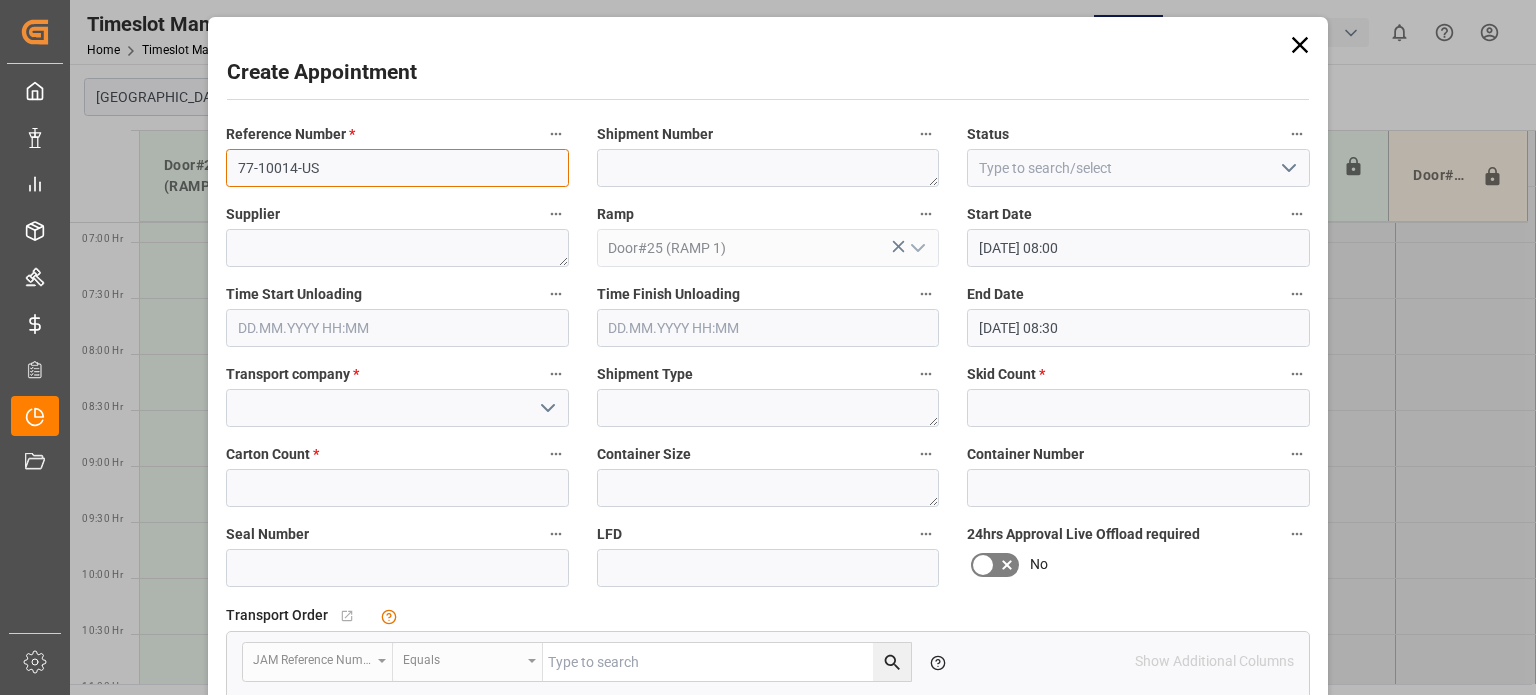 type on "77-10014-US" 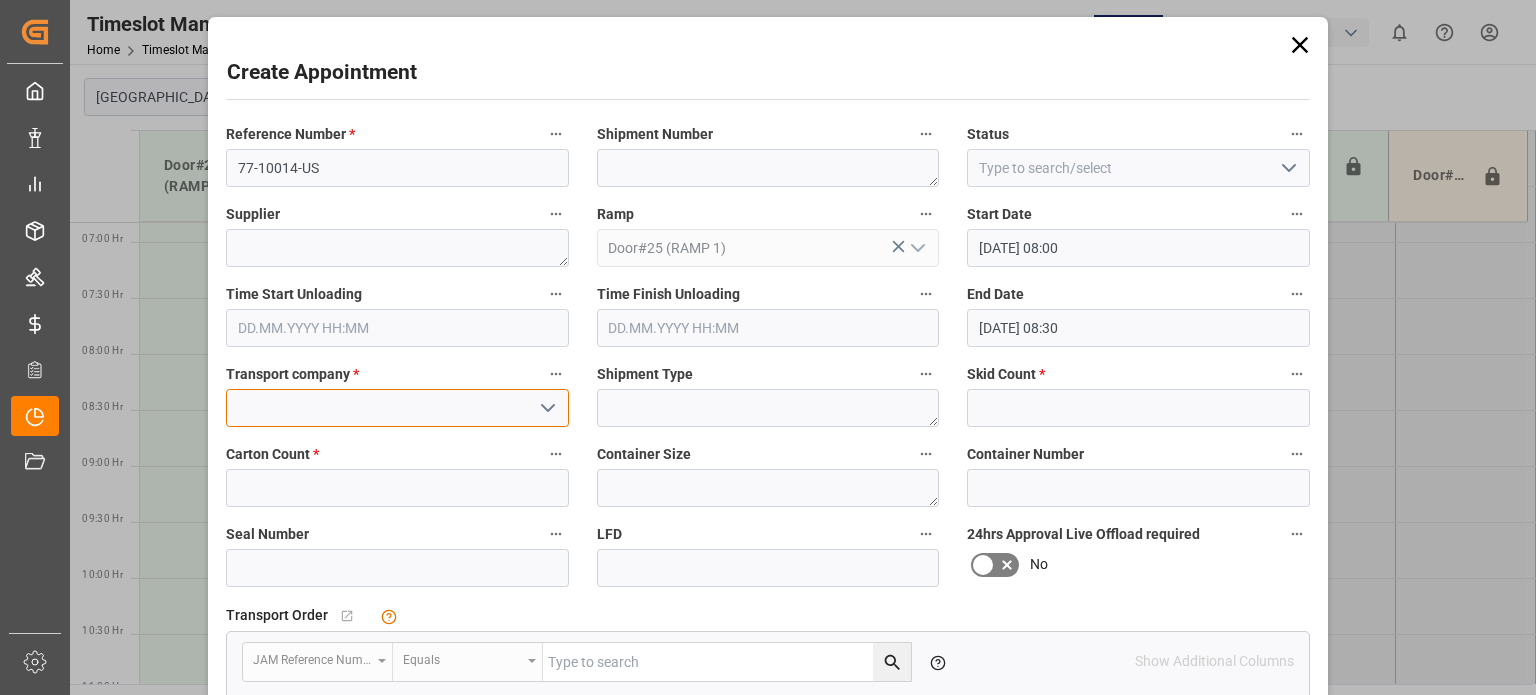 click at bounding box center [397, 408] 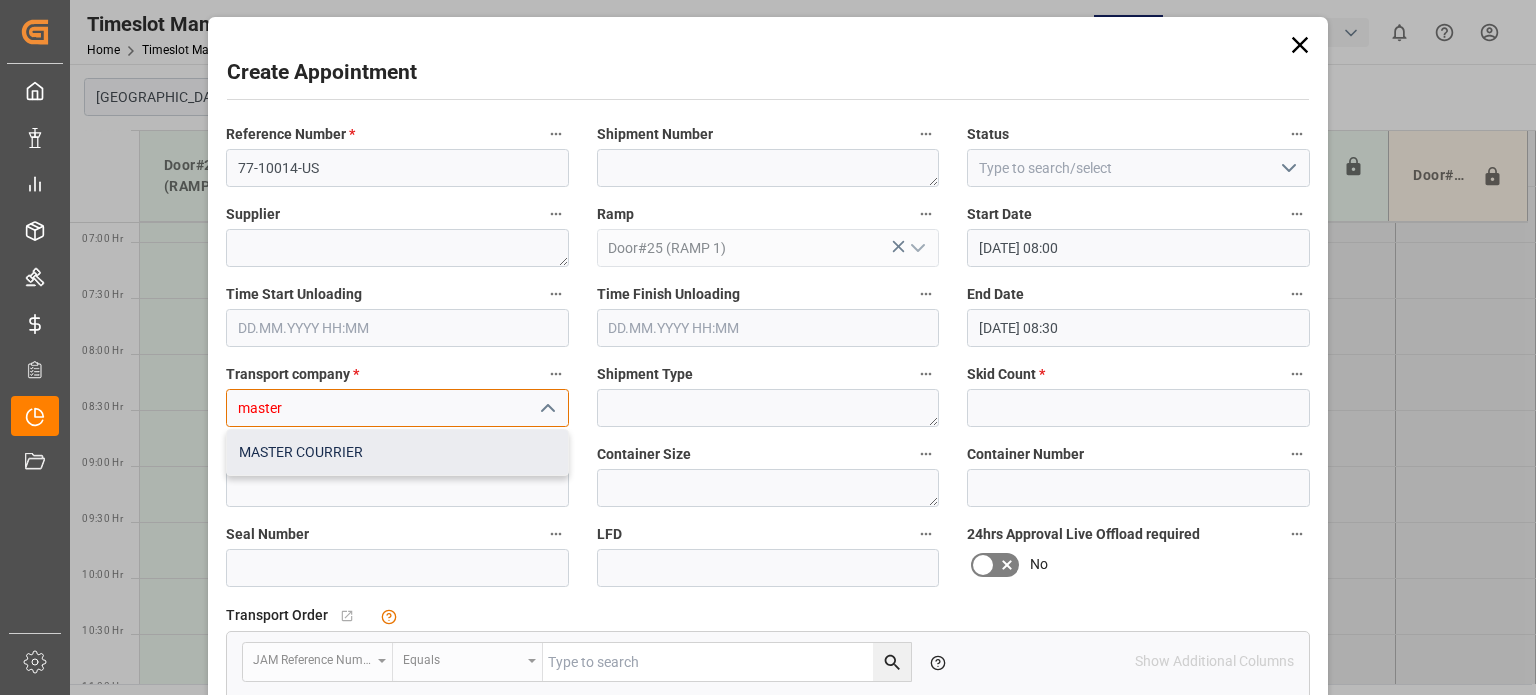 click on "MASTER COURRIER" at bounding box center [397, 452] 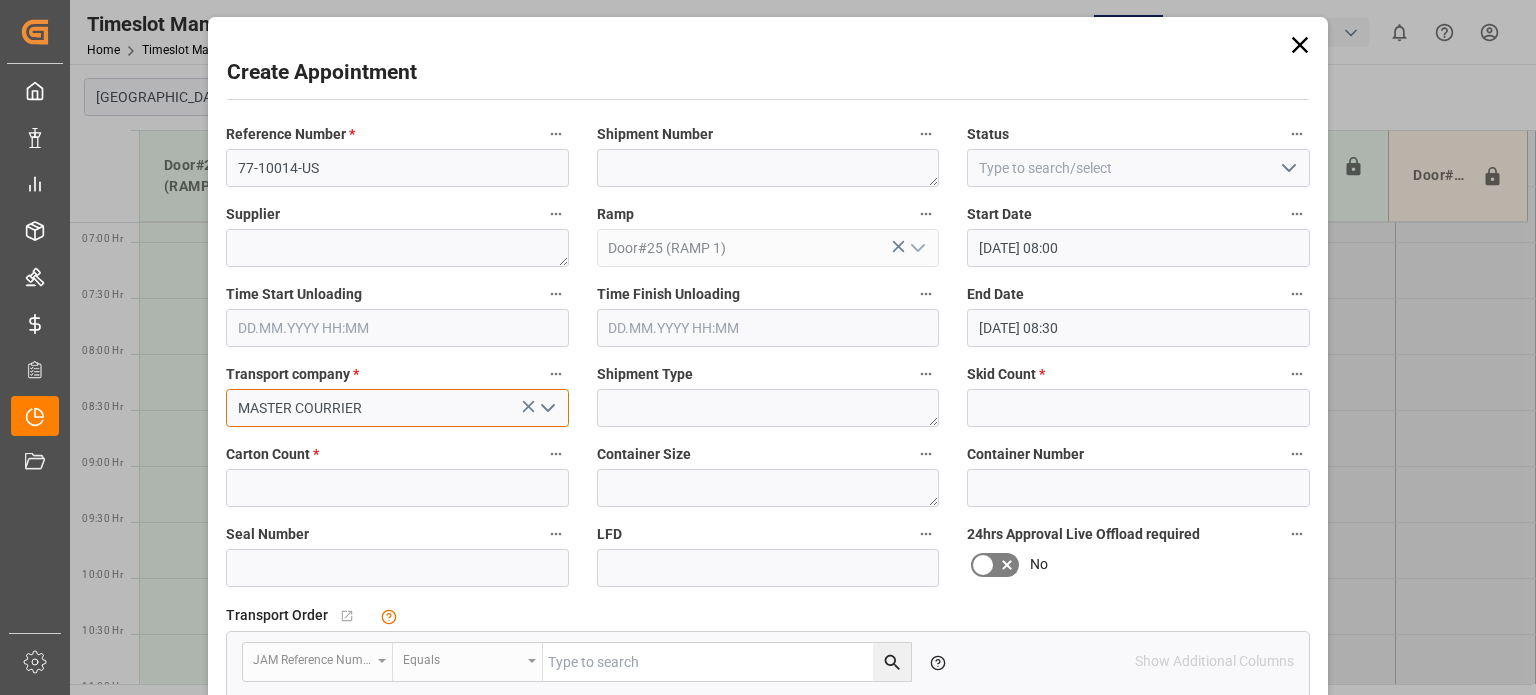 type on "MASTER COURRIER" 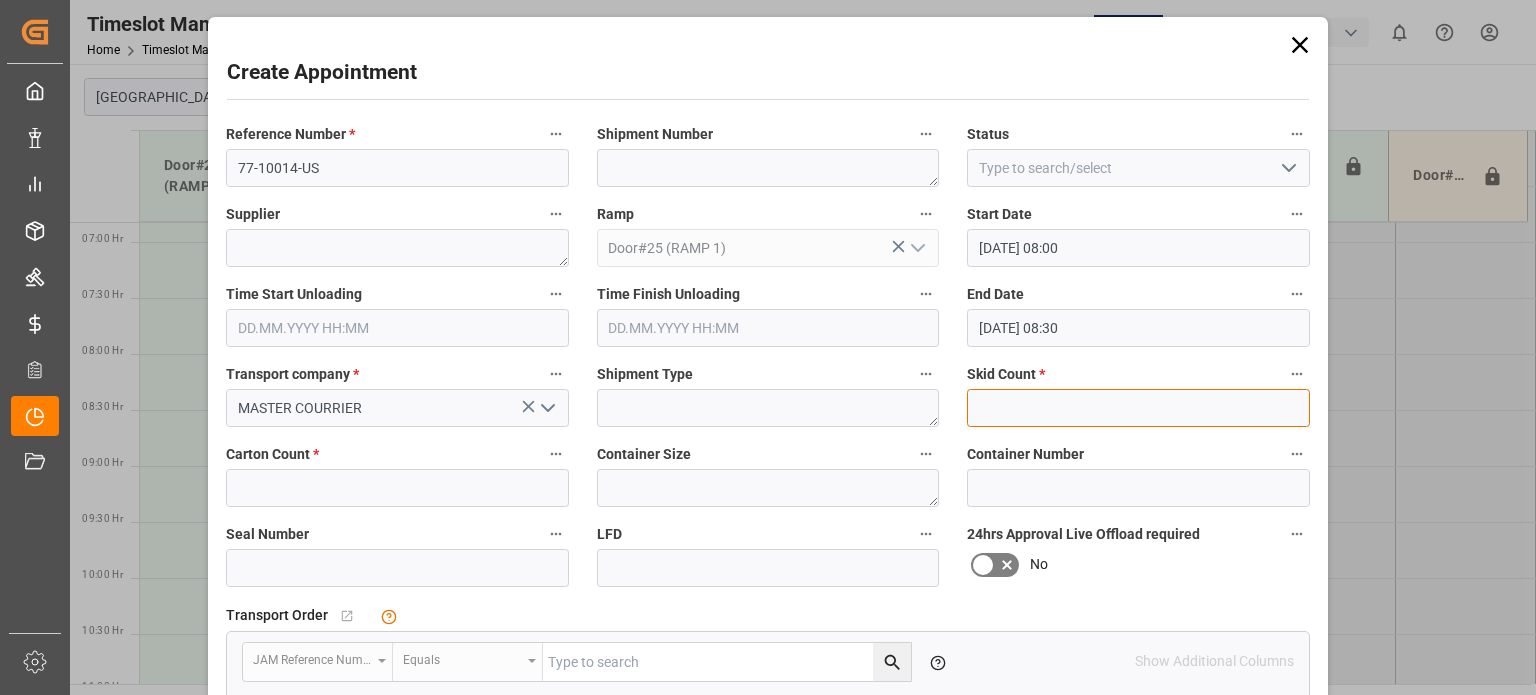 click at bounding box center [1138, 408] 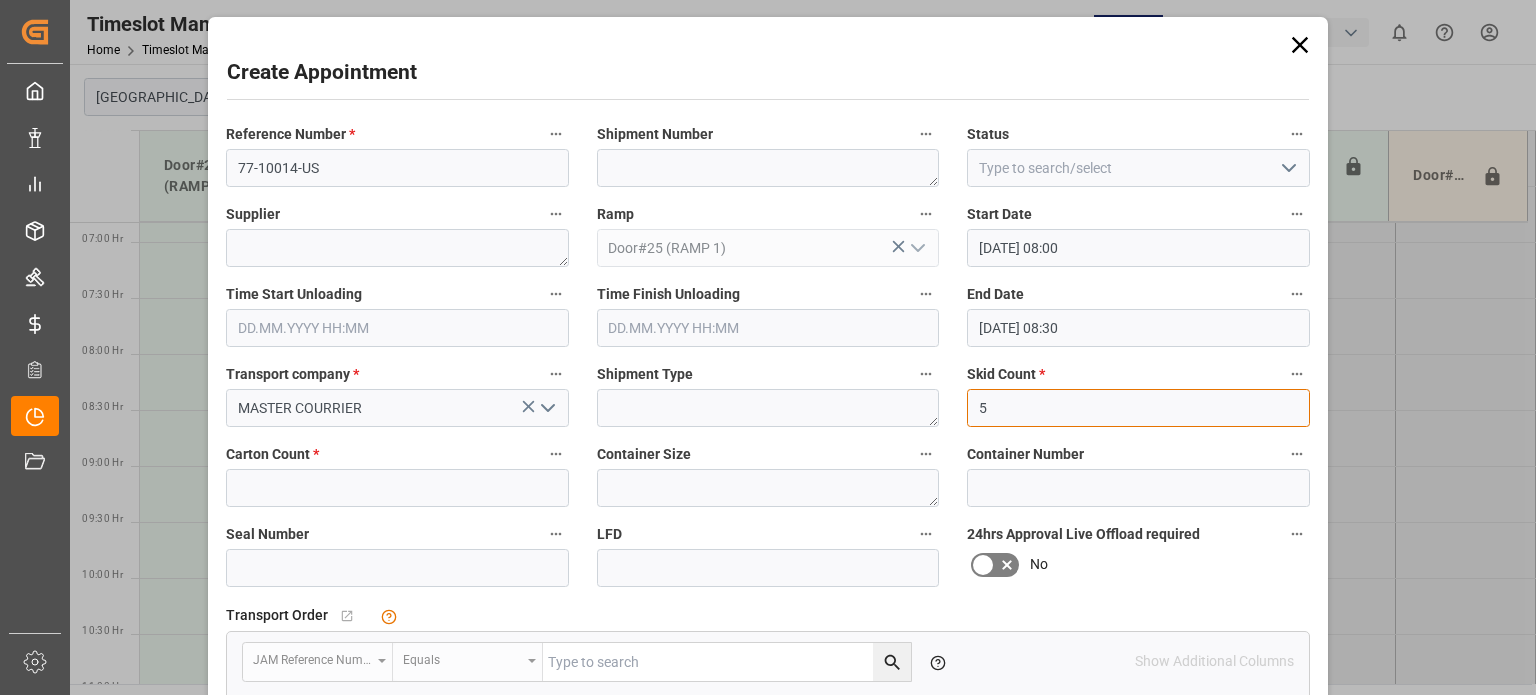type on "5" 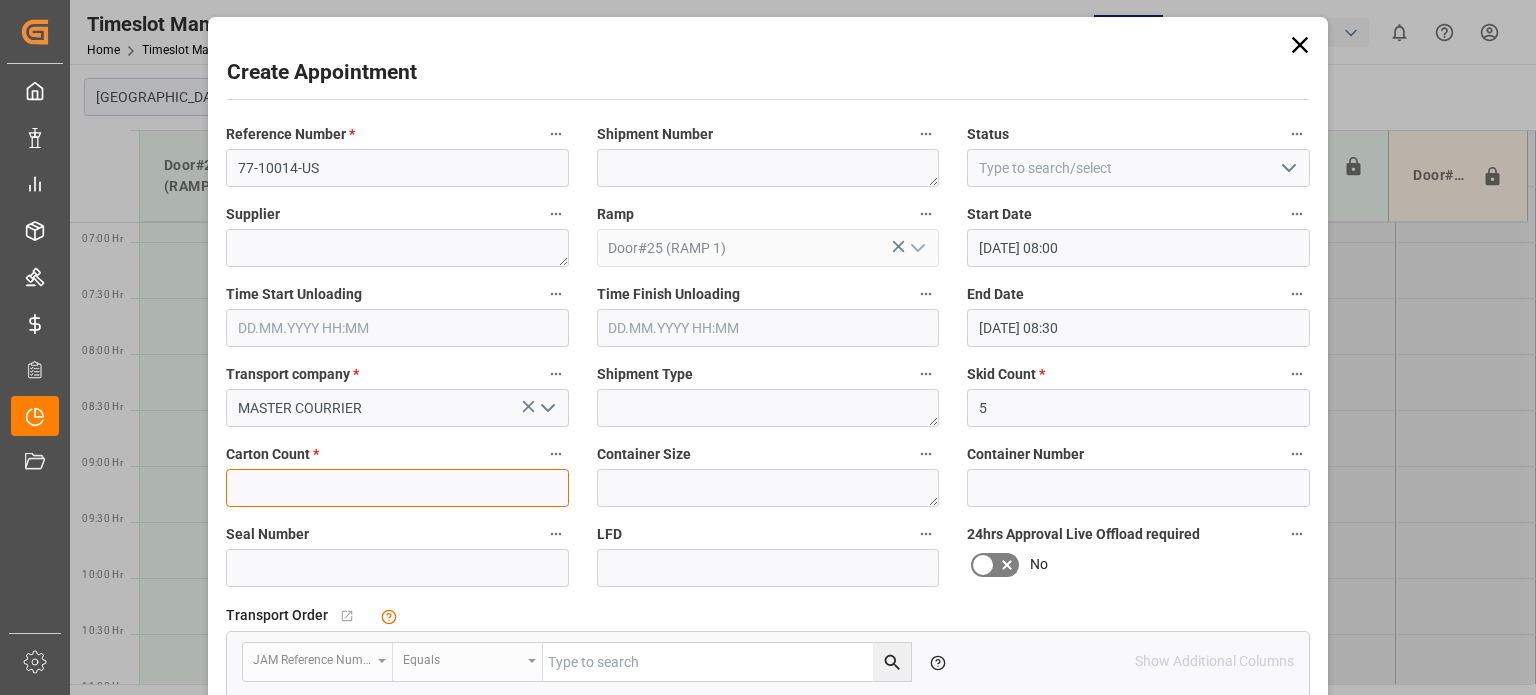 click at bounding box center [397, 488] 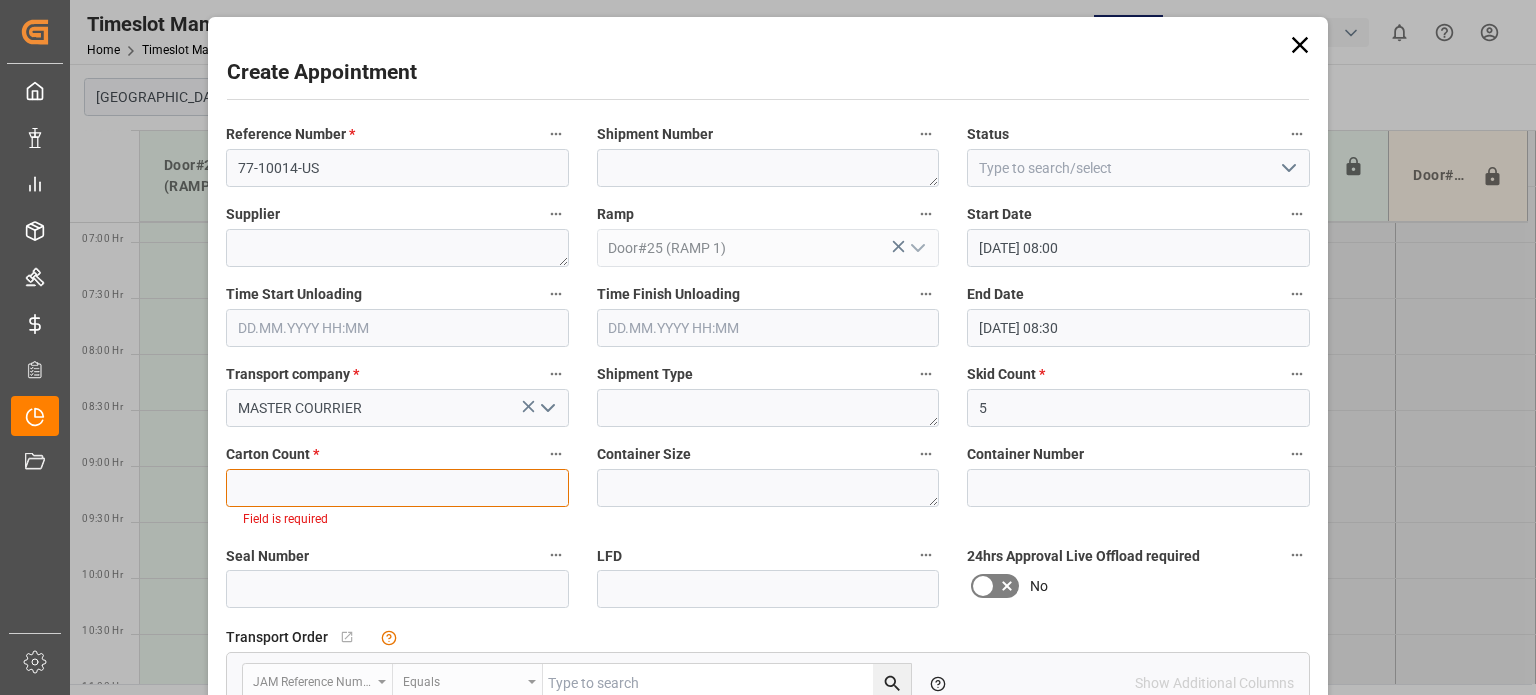 click at bounding box center (397, 488) 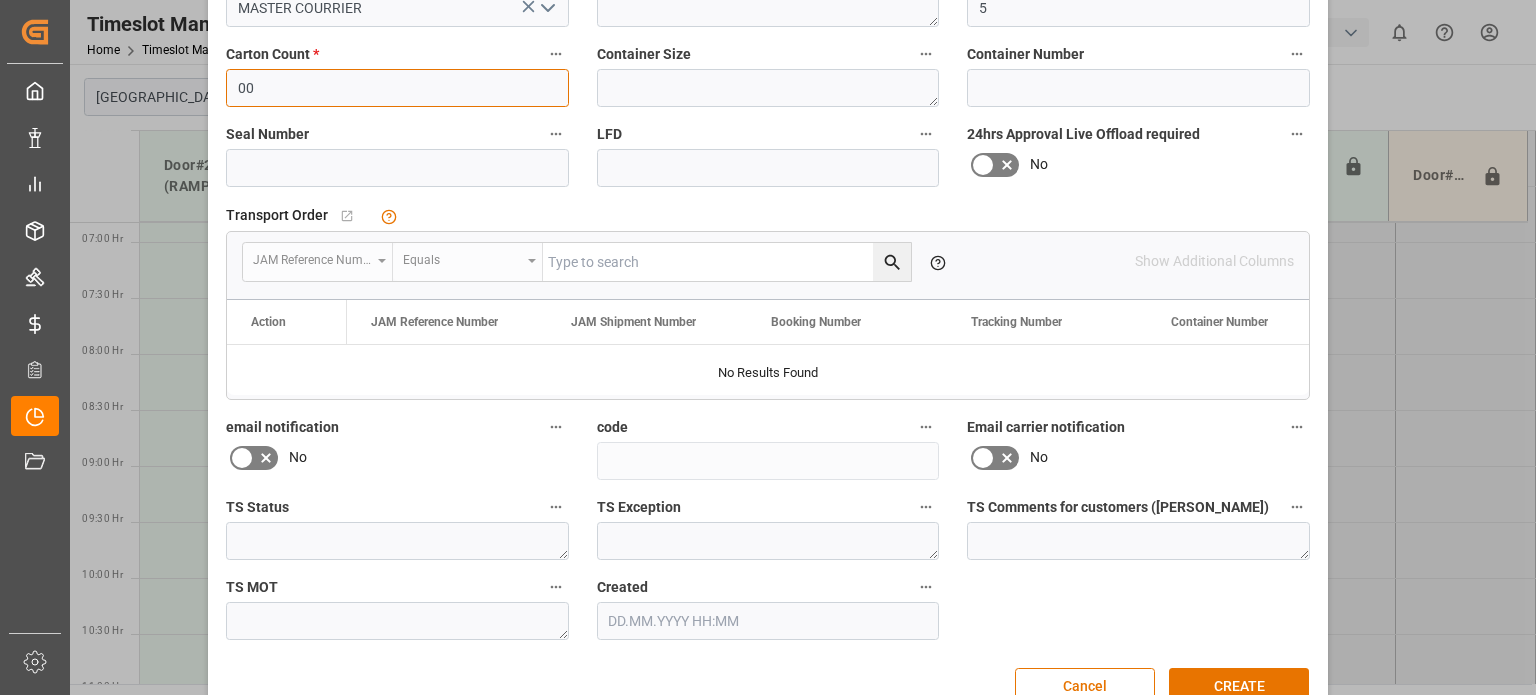 scroll, scrollTop: 445, scrollLeft: 0, axis: vertical 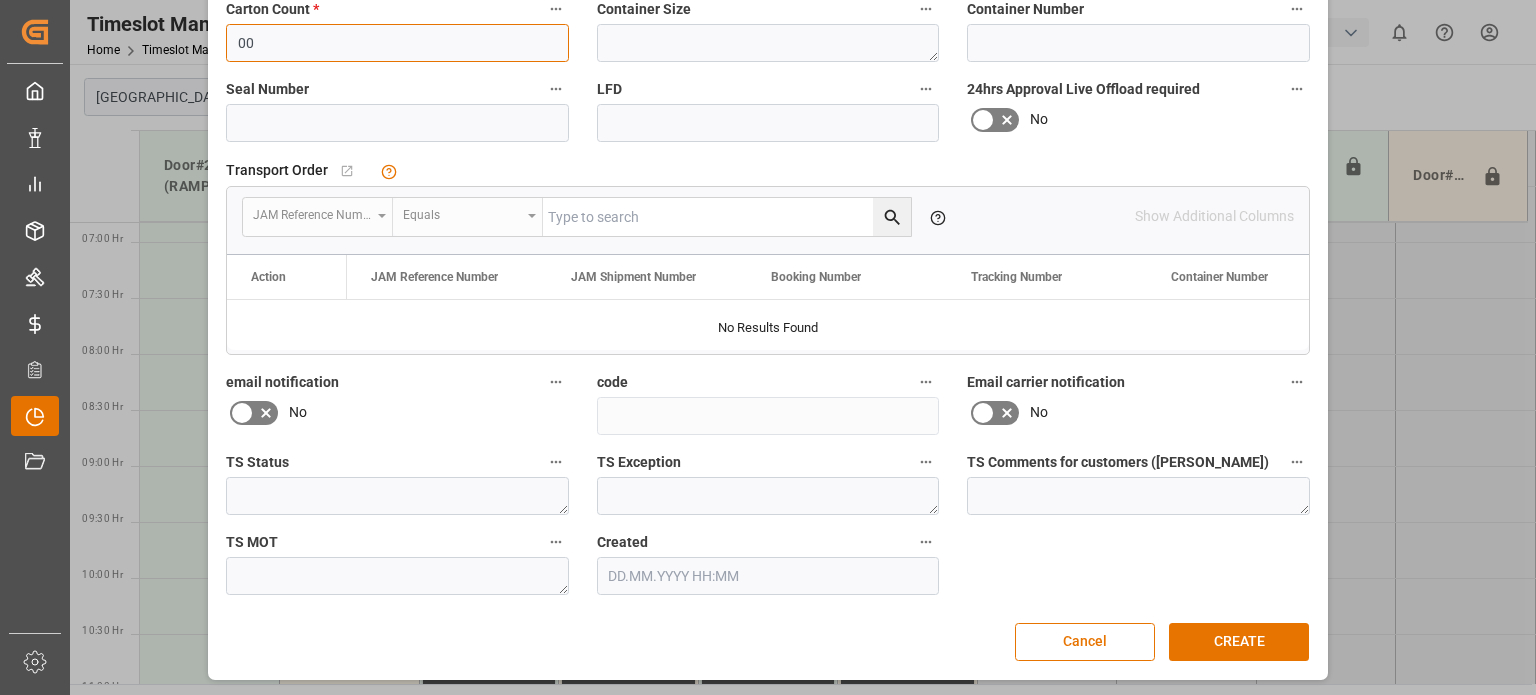 type on "00" 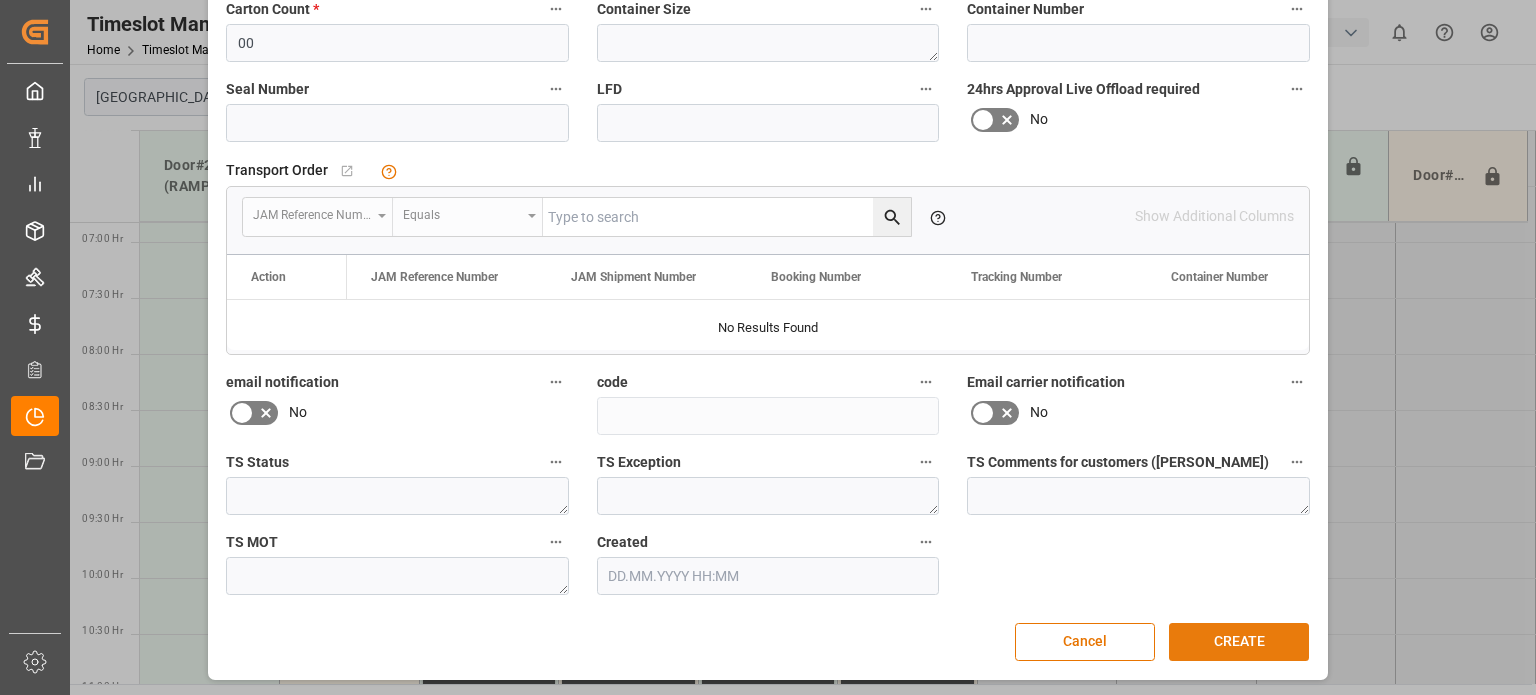 click on "CREATE" at bounding box center (1239, 642) 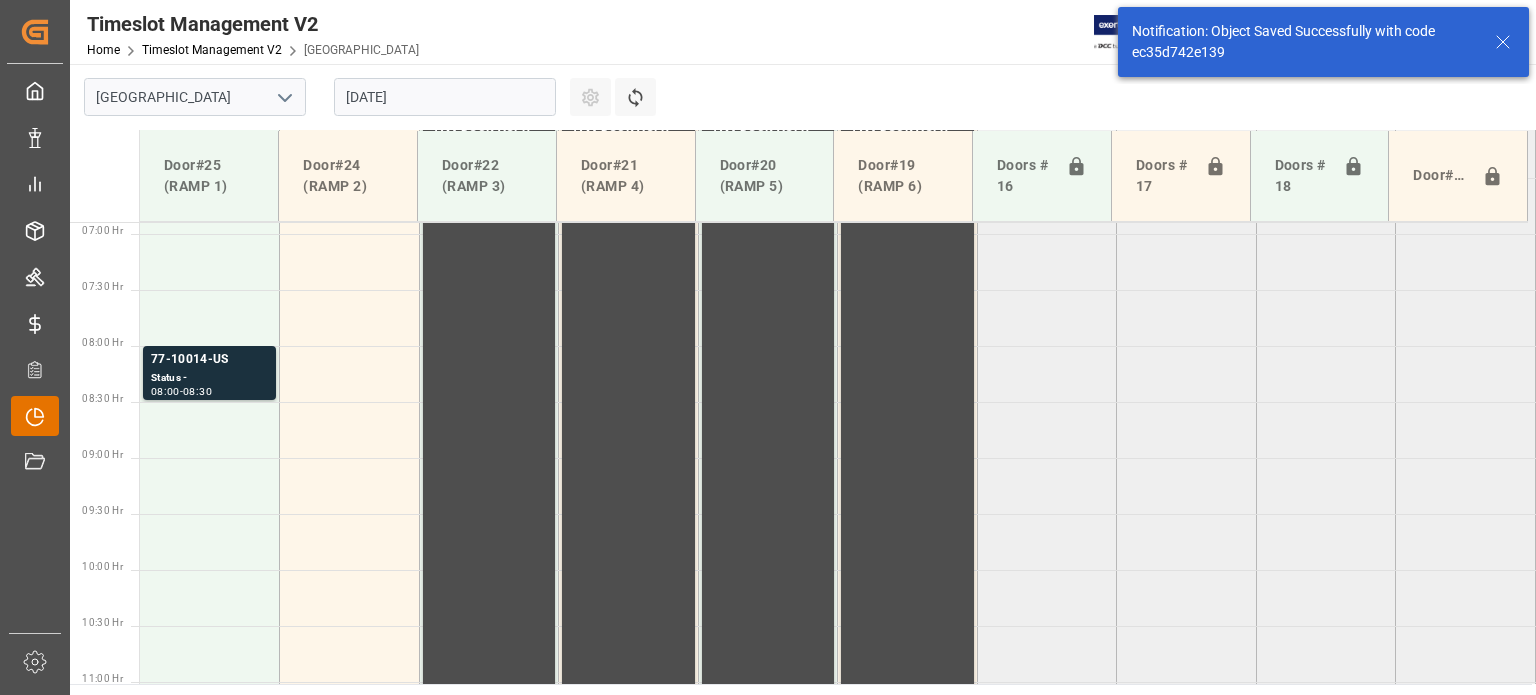 scroll, scrollTop: 792, scrollLeft: 0, axis: vertical 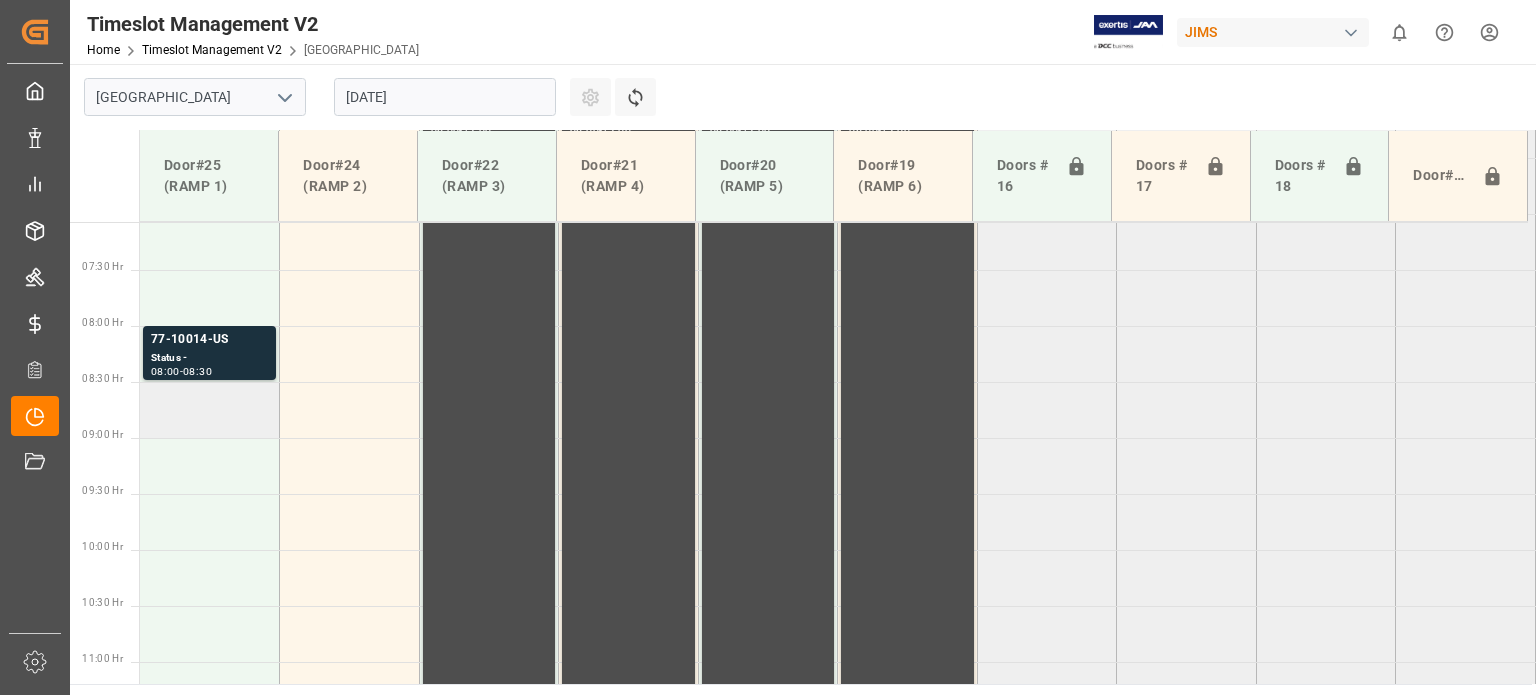 click at bounding box center (210, 410) 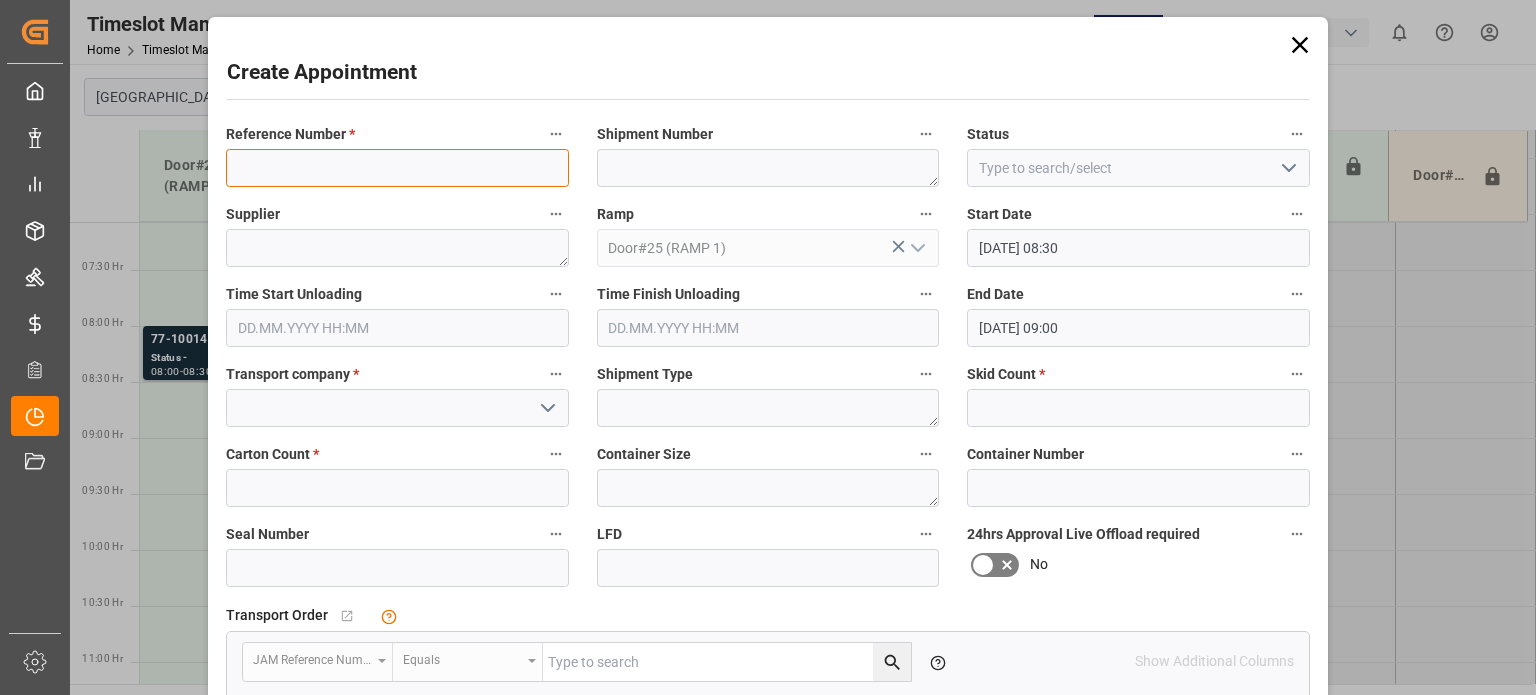 click at bounding box center [397, 168] 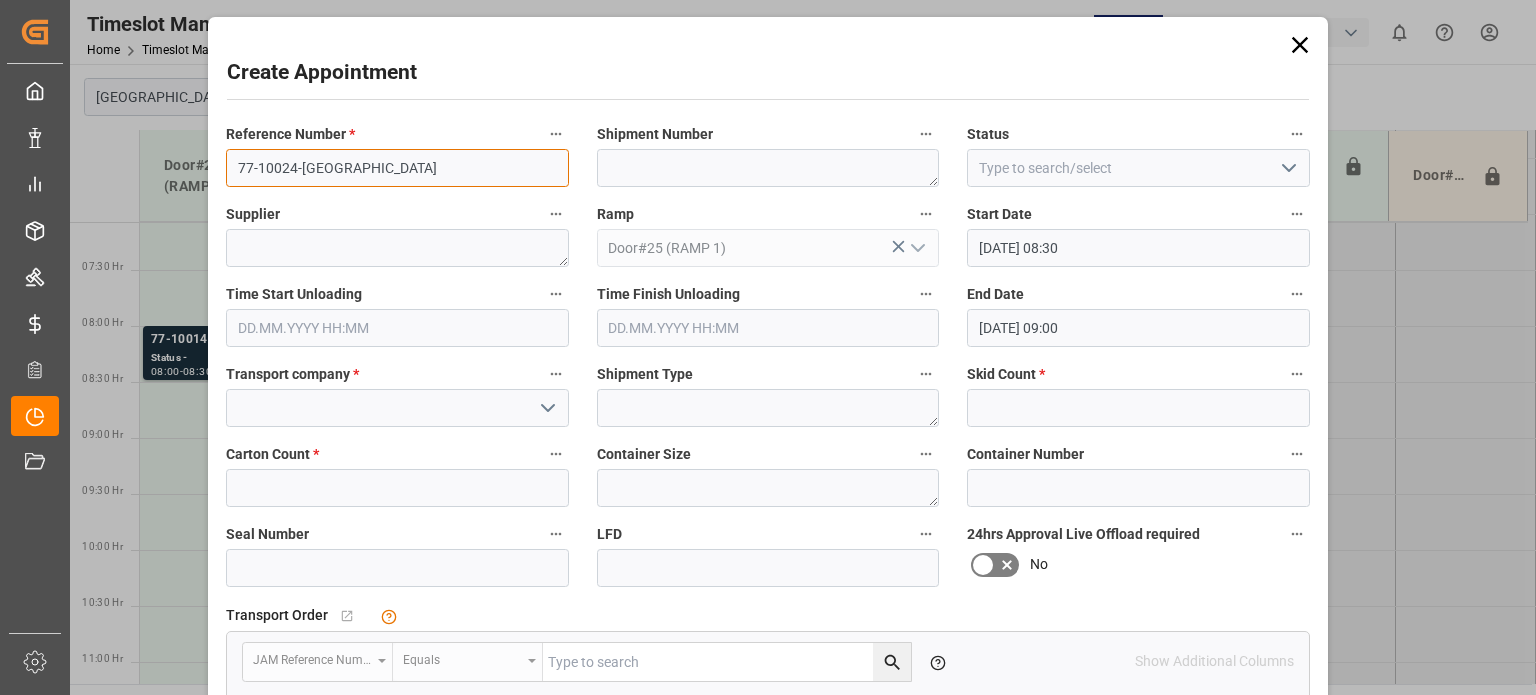 type on "77-10024-US" 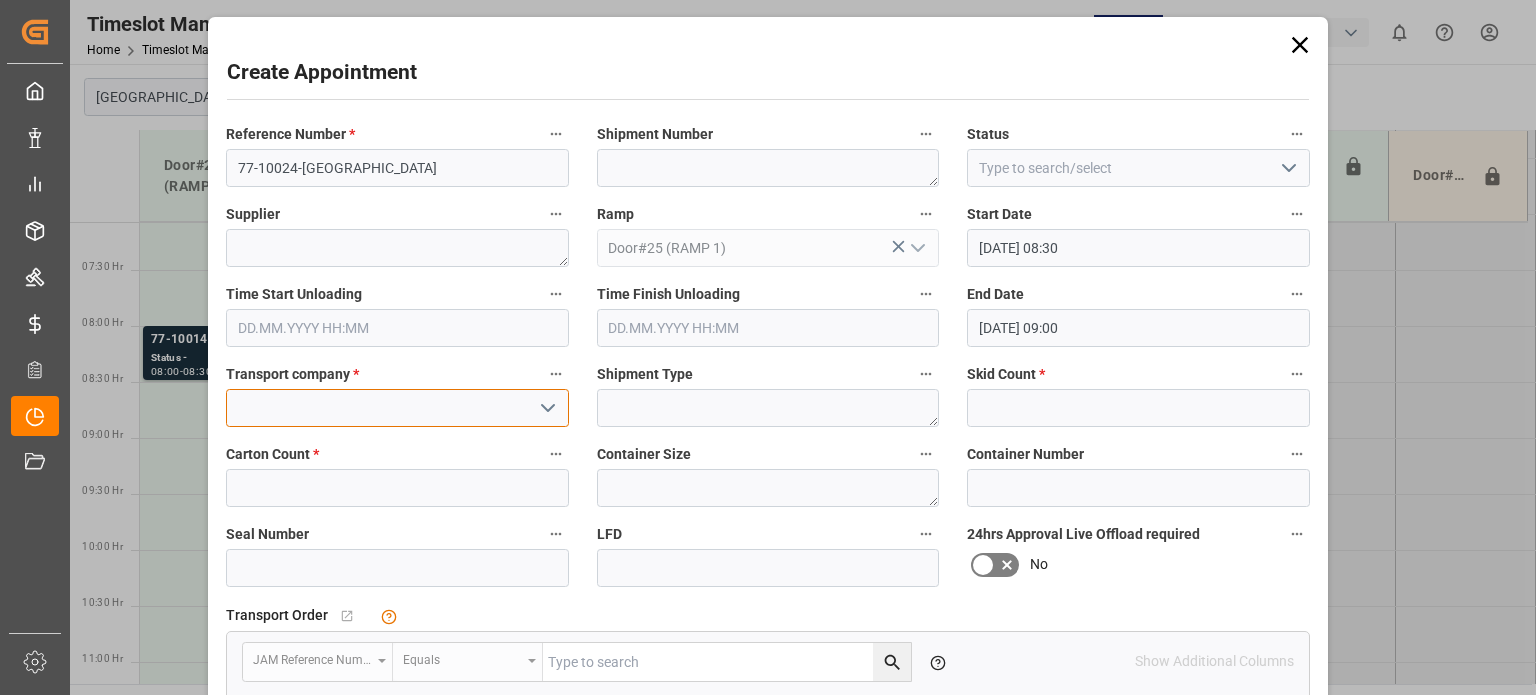click at bounding box center [397, 408] 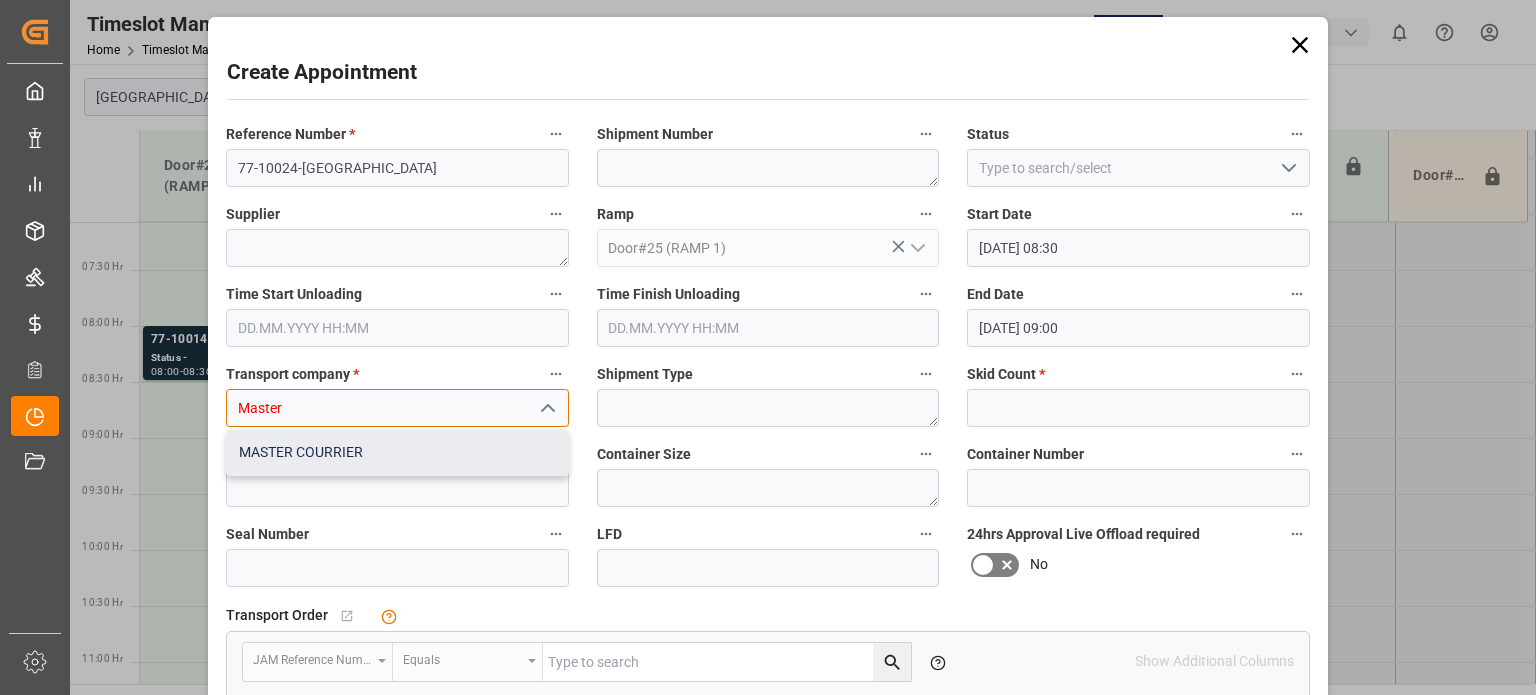 click on "MASTER COURRIER" at bounding box center [397, 452] 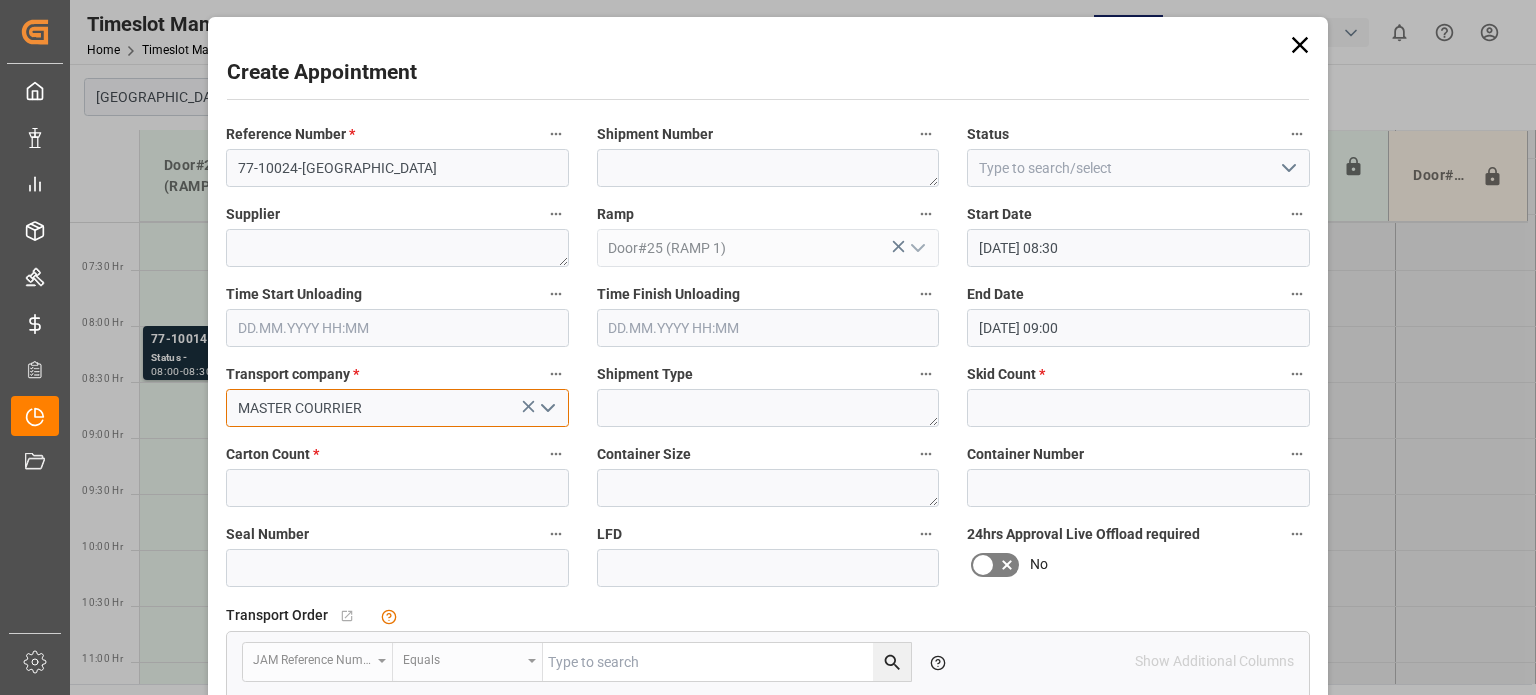 type on "MASTER COURRIER" 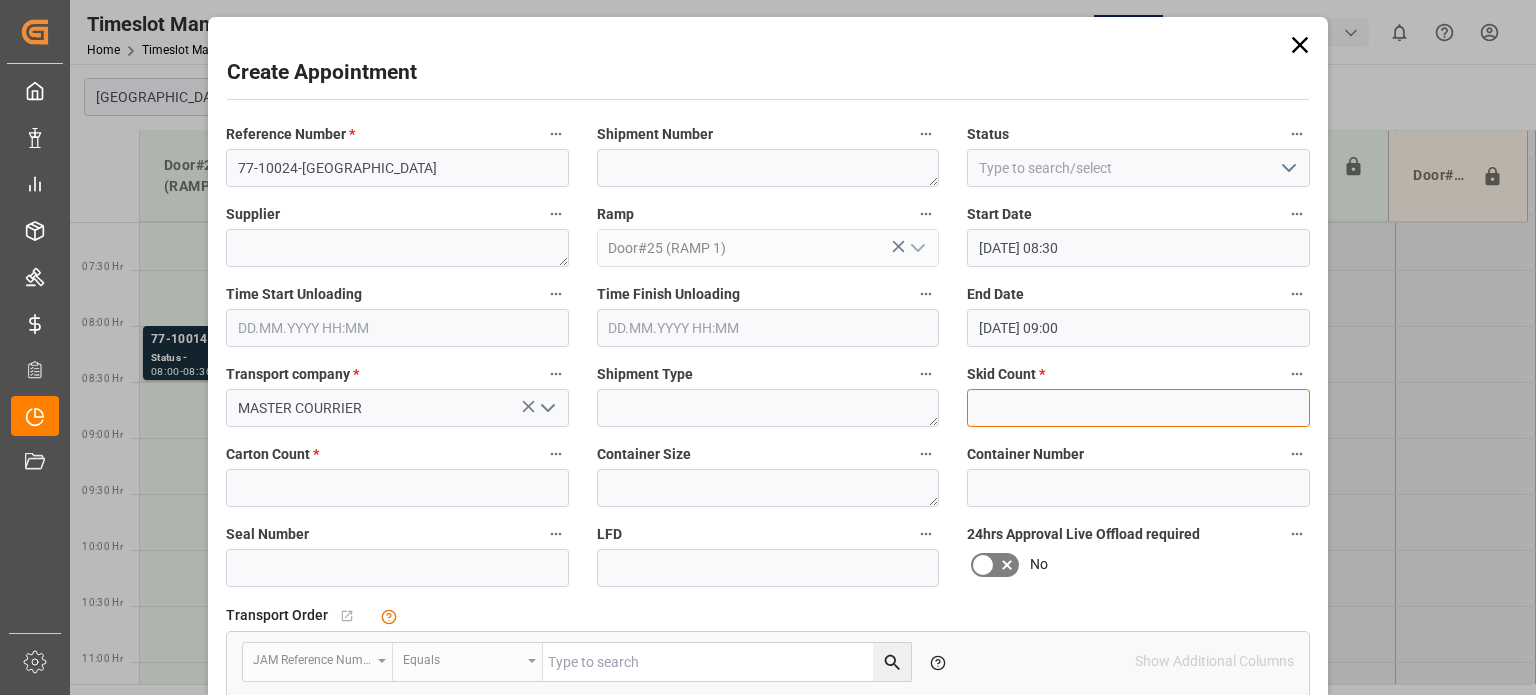 click at bounding box center [1138, 408] 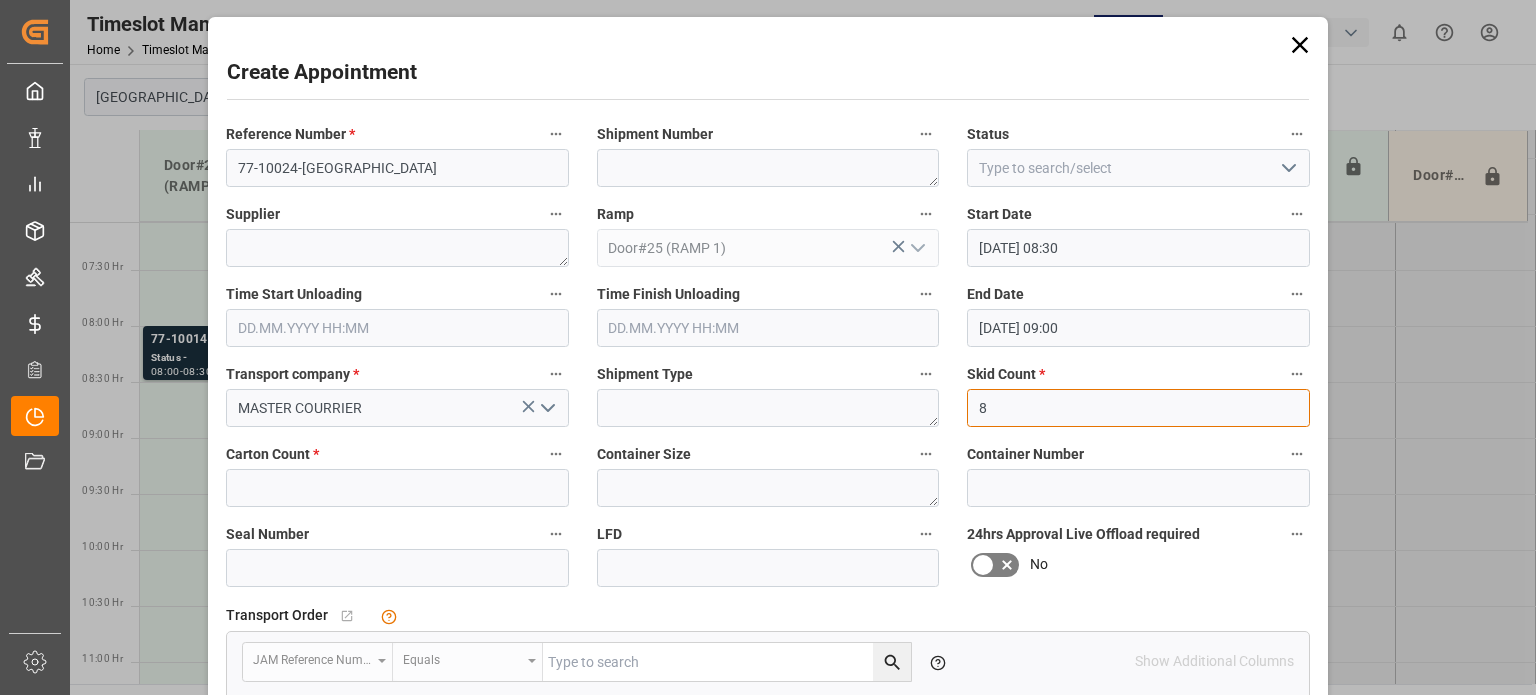 type on "8" 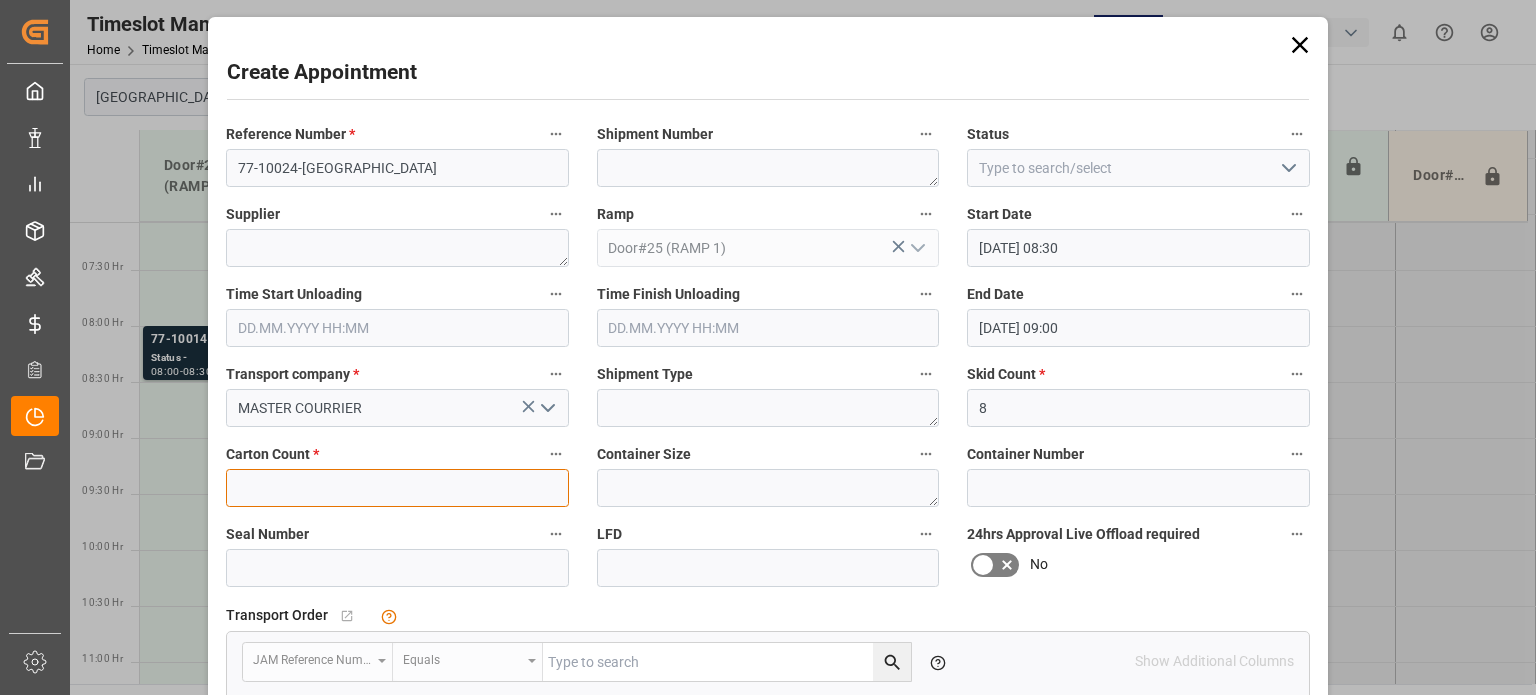 click at bounding box center [397, 488] 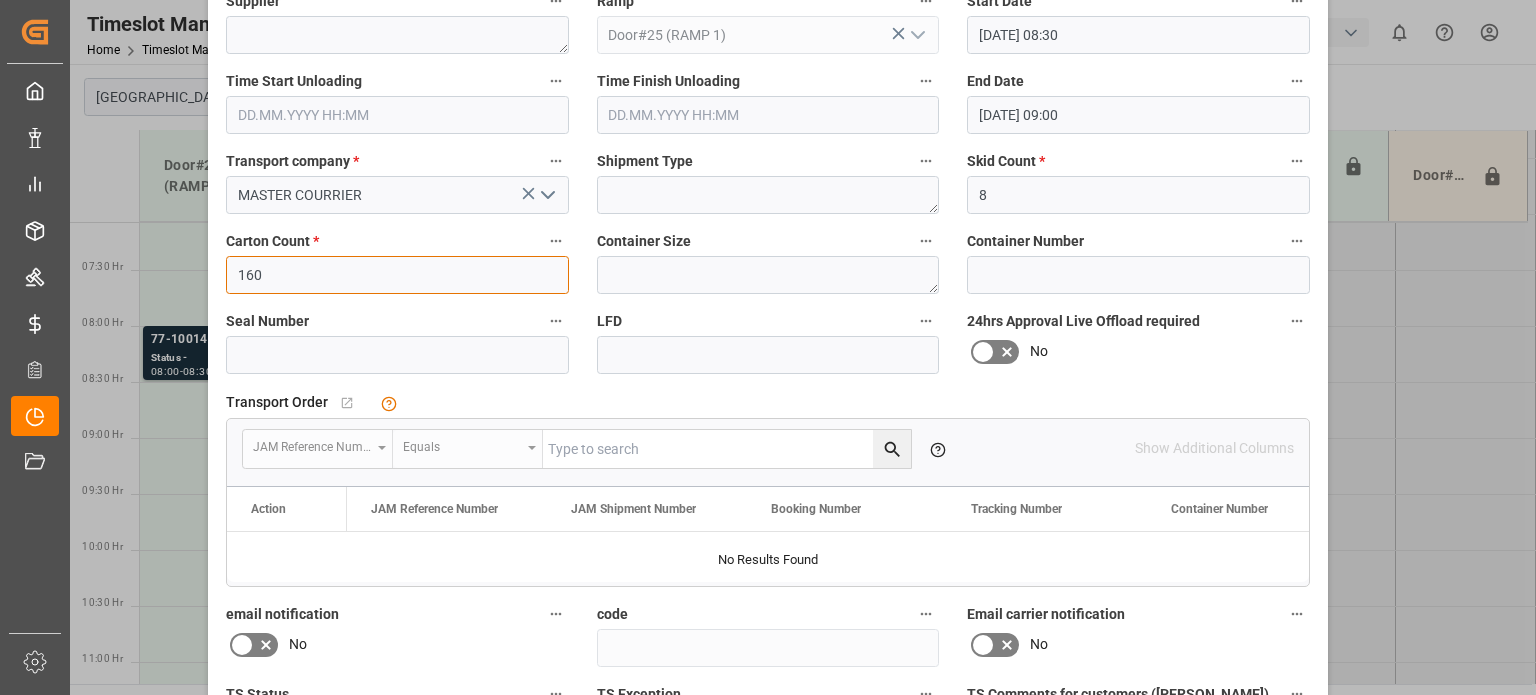 scroll, scrollTop: 445, scrollLeft: 0, axis: vertical 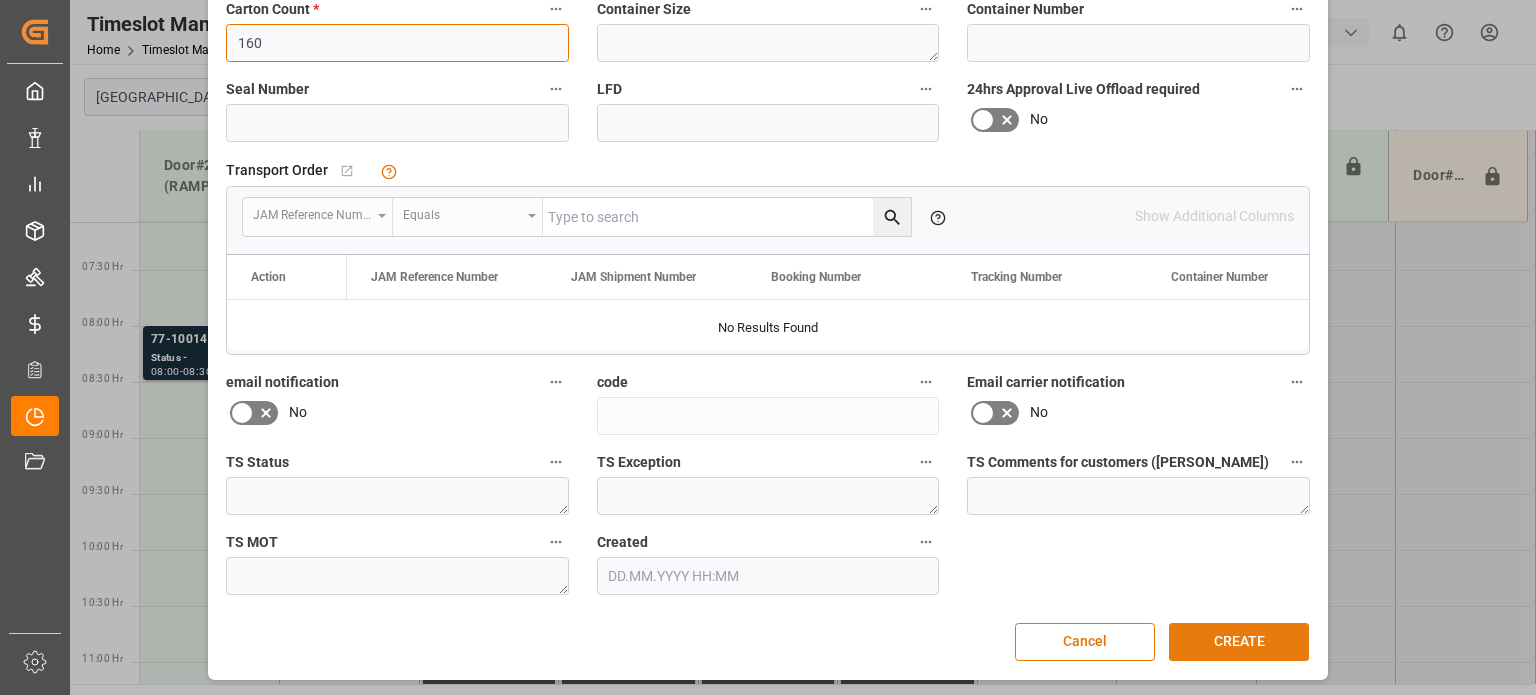 type on "160" 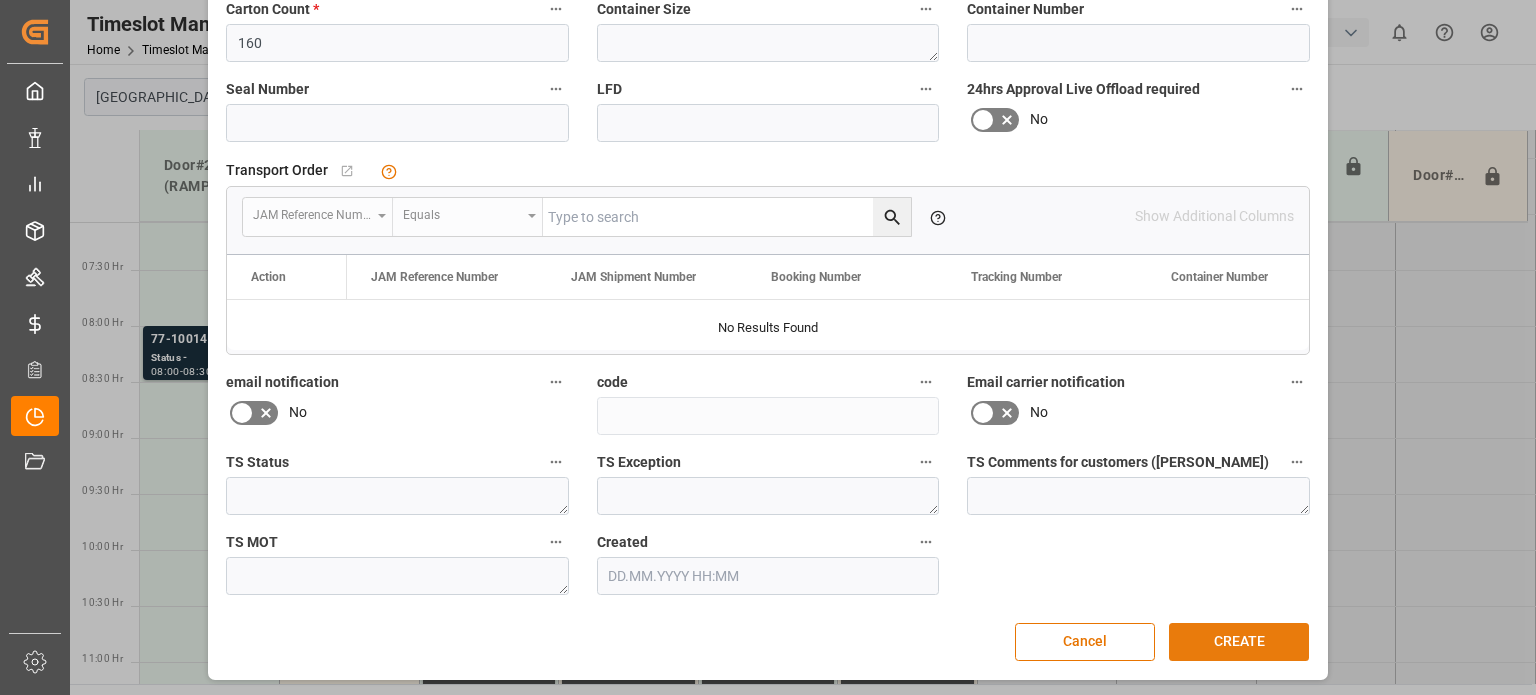 click on "CREATE" at bounding box center (1239, 642) 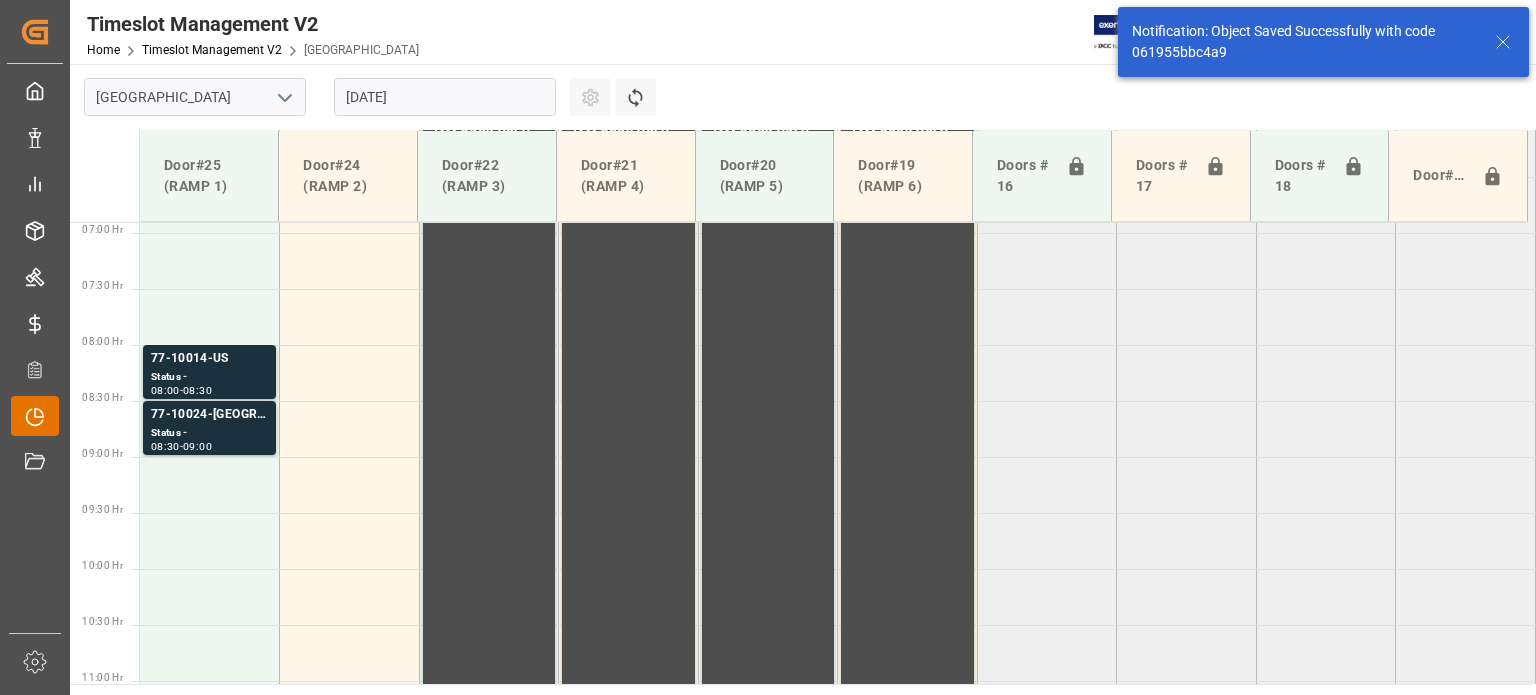 scroll, scrollTop: 792, scrollLeft: 0, axis: vertical 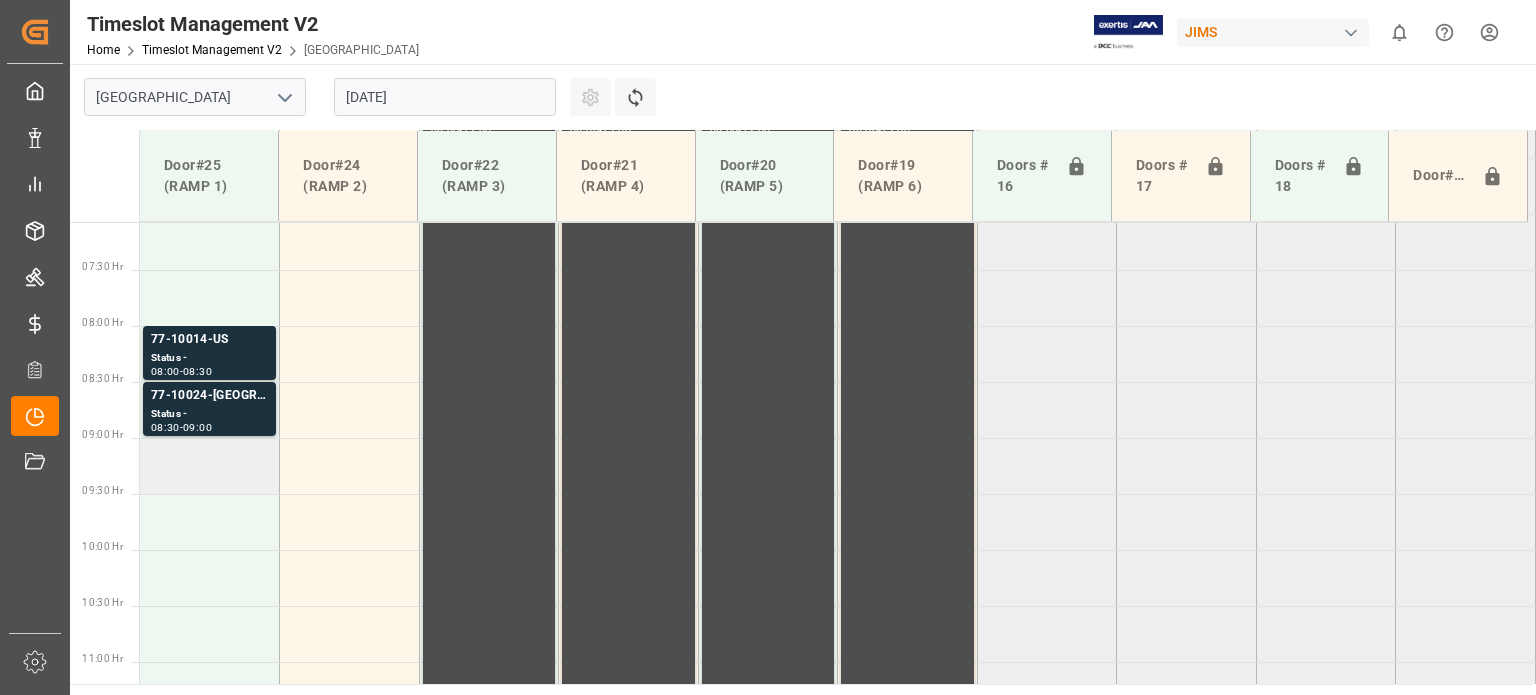click at bounding box center (210, 466) 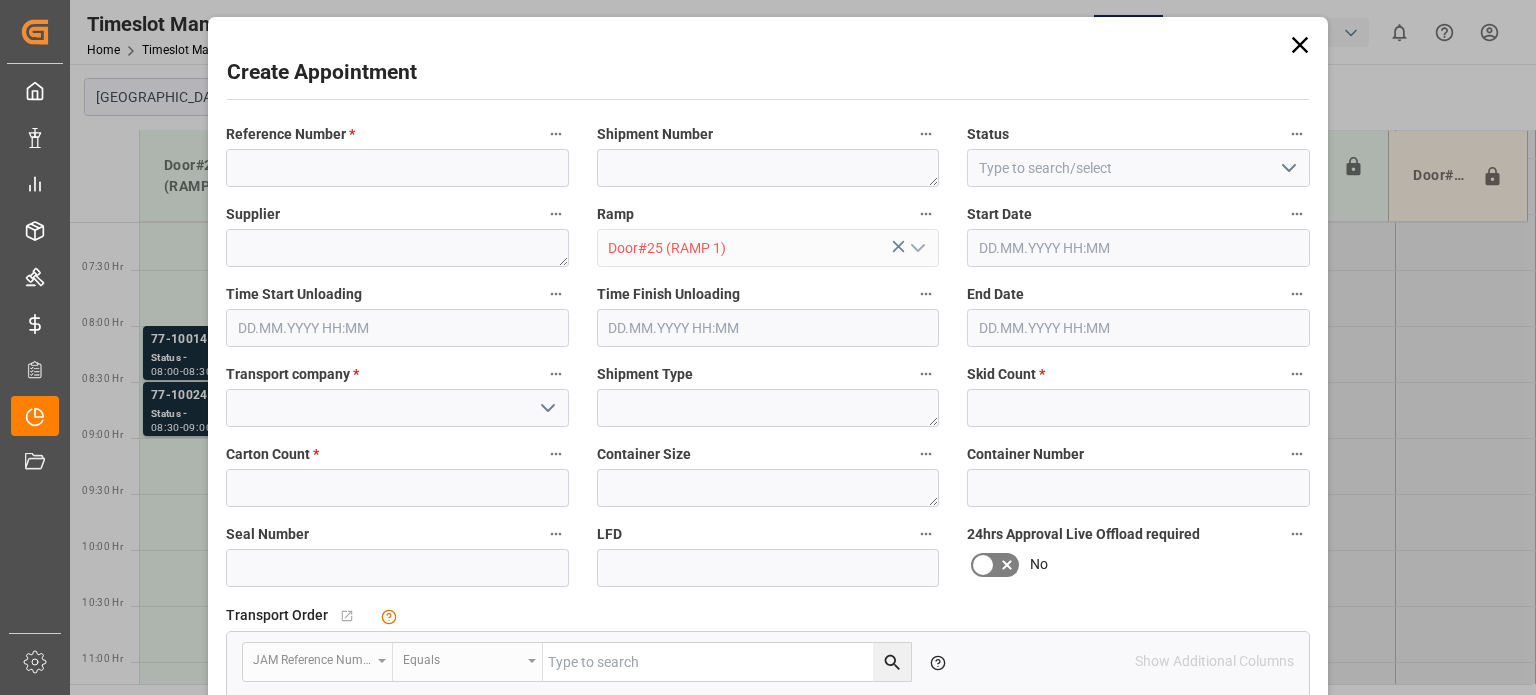 type on "23.07.2025 09:00" 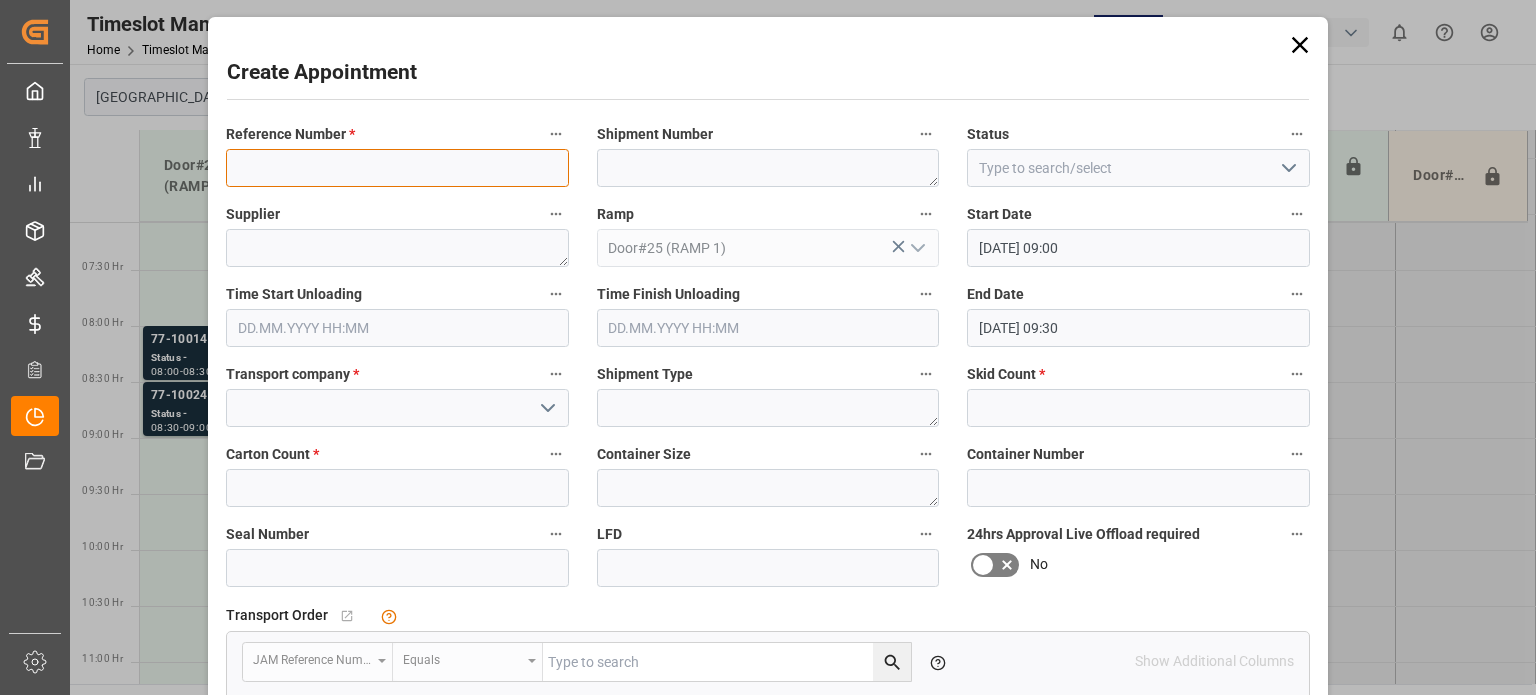 click at bounding box center (397, 168) 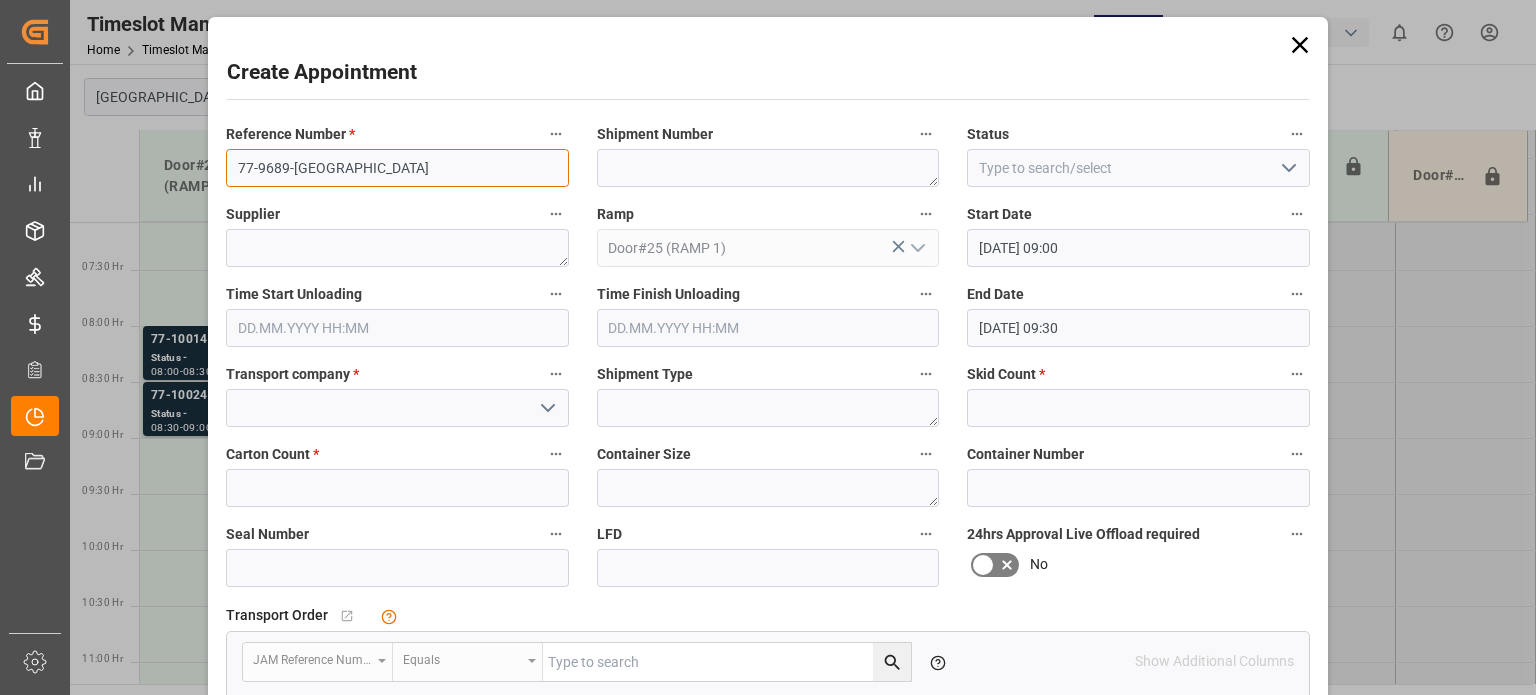 type on "77-9689-US" 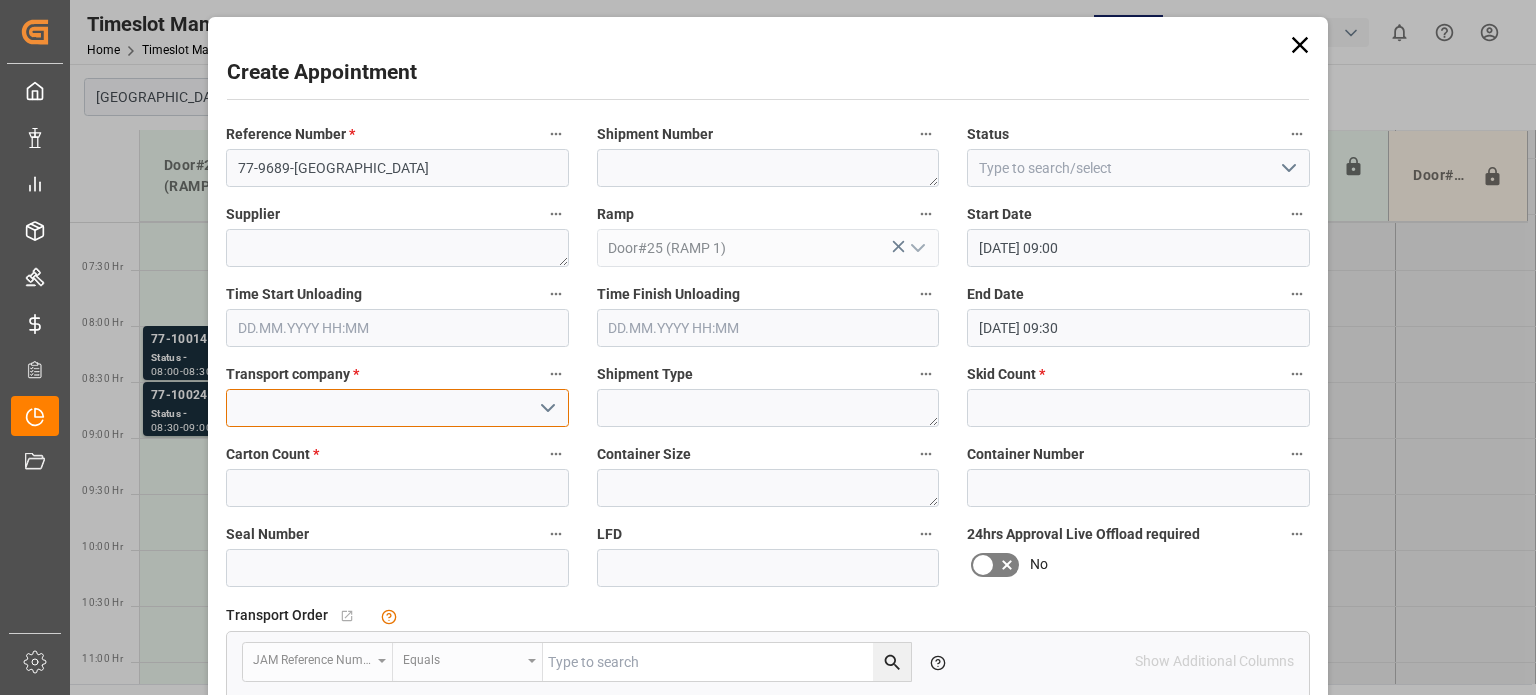 click at bounding box center [397, 408] 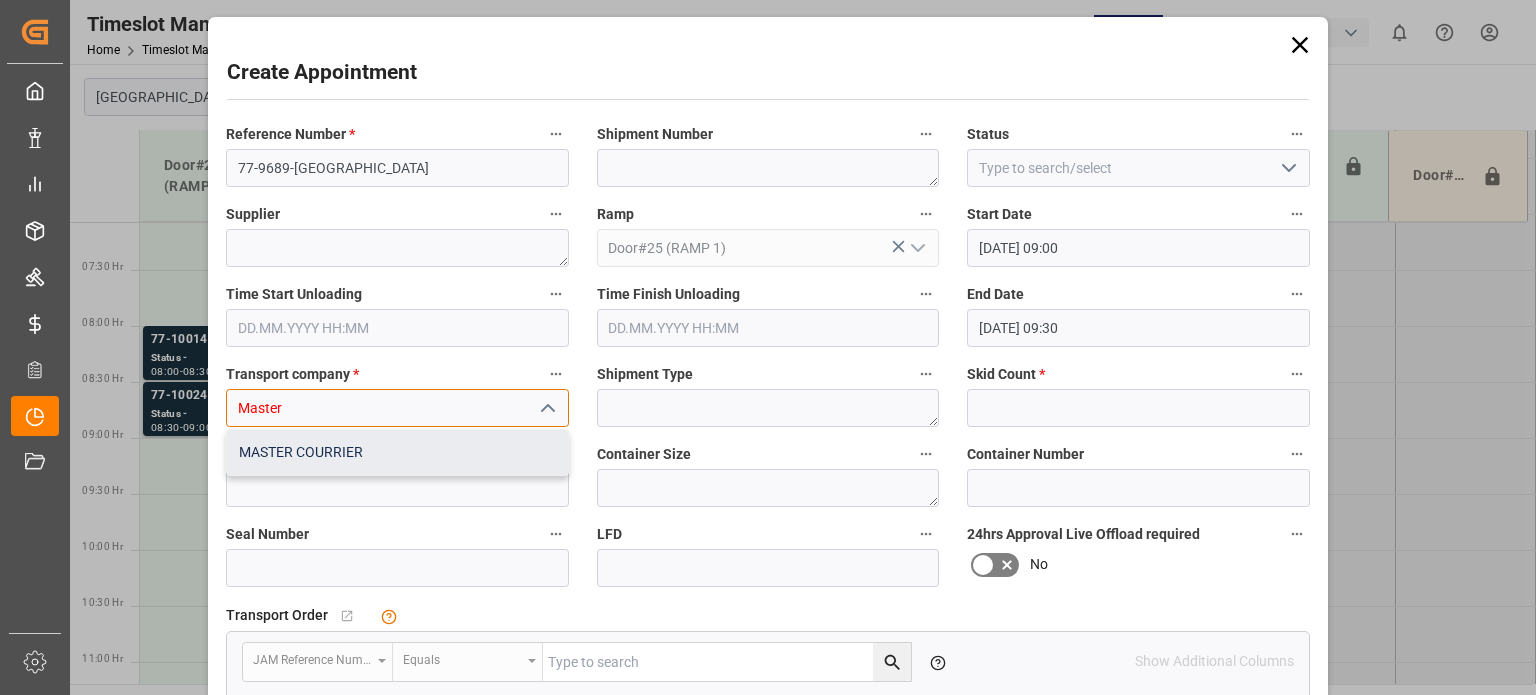 click on "MASTER COURRIER" at bounding box center [397, 452] 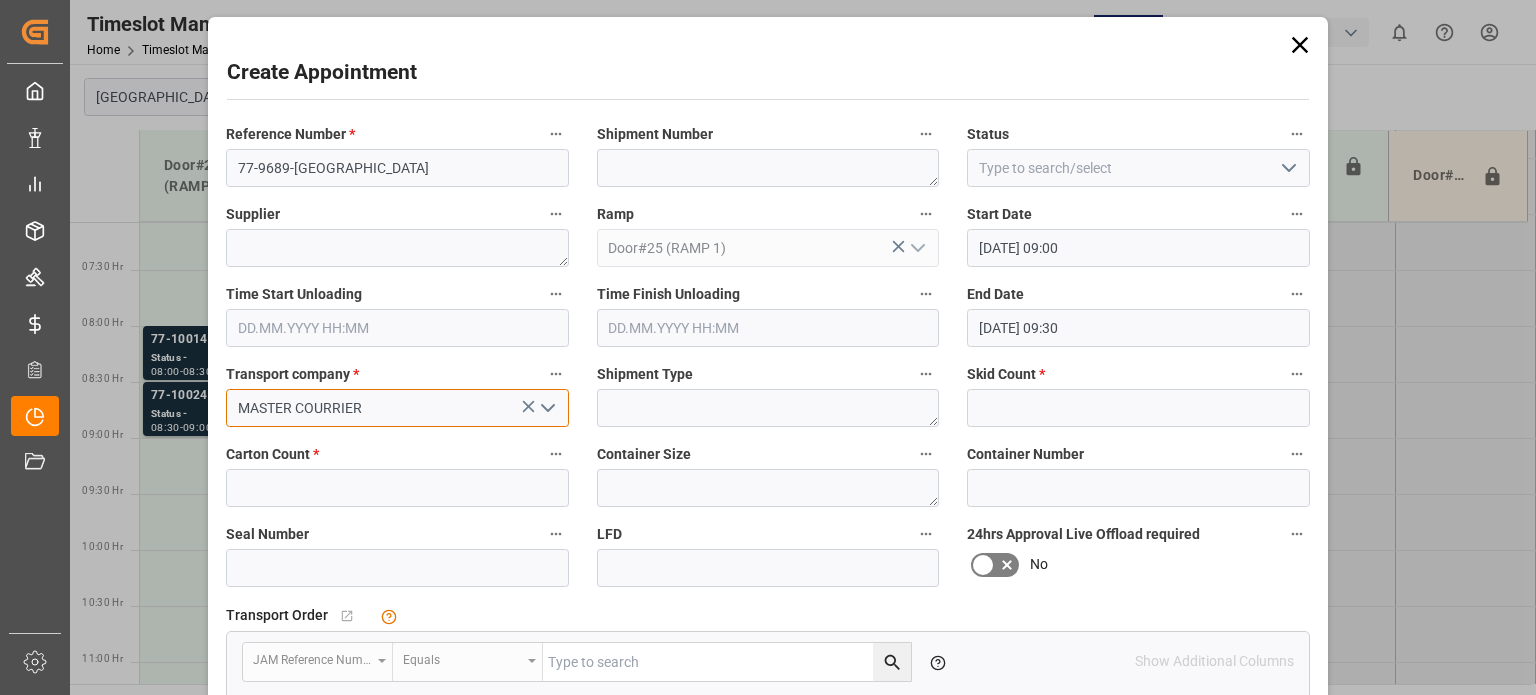 type on "MASTER COURRIER" 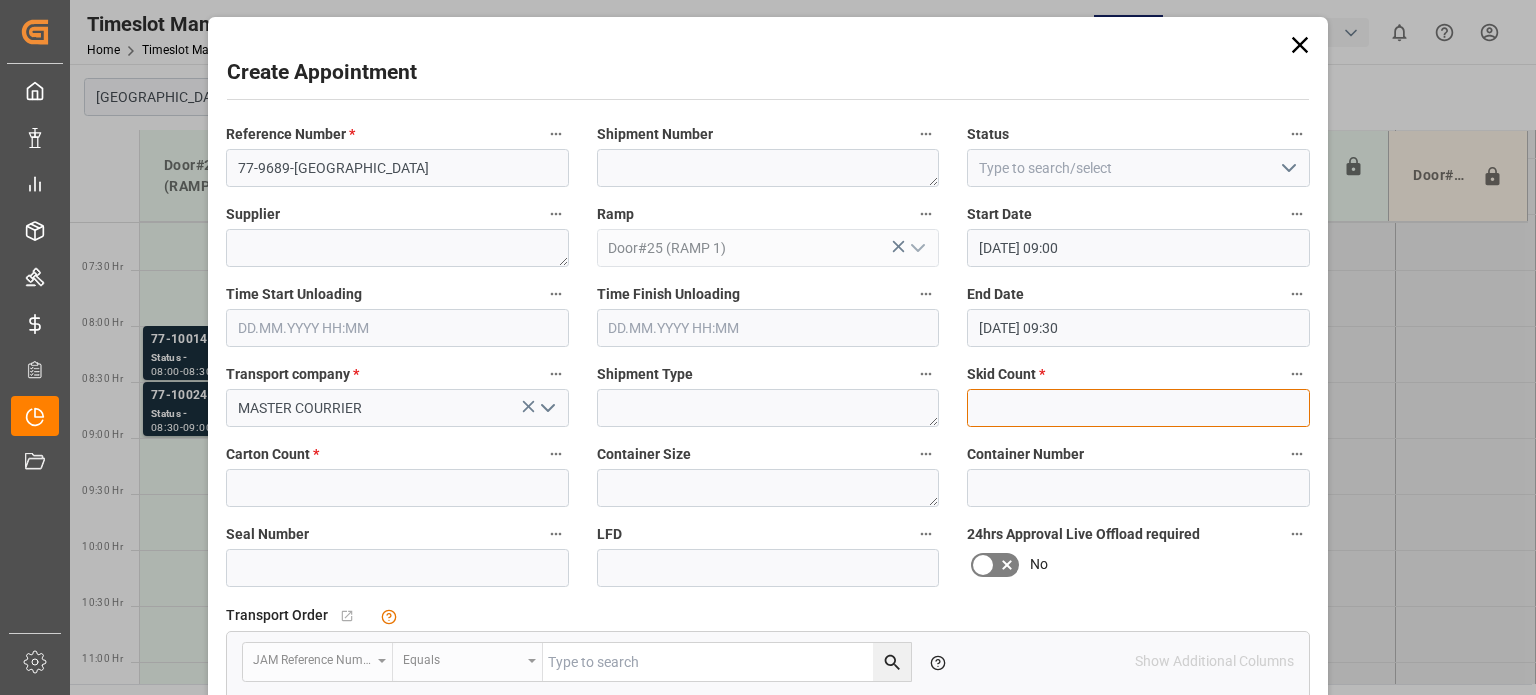 click at bounding box center [1138, 408] 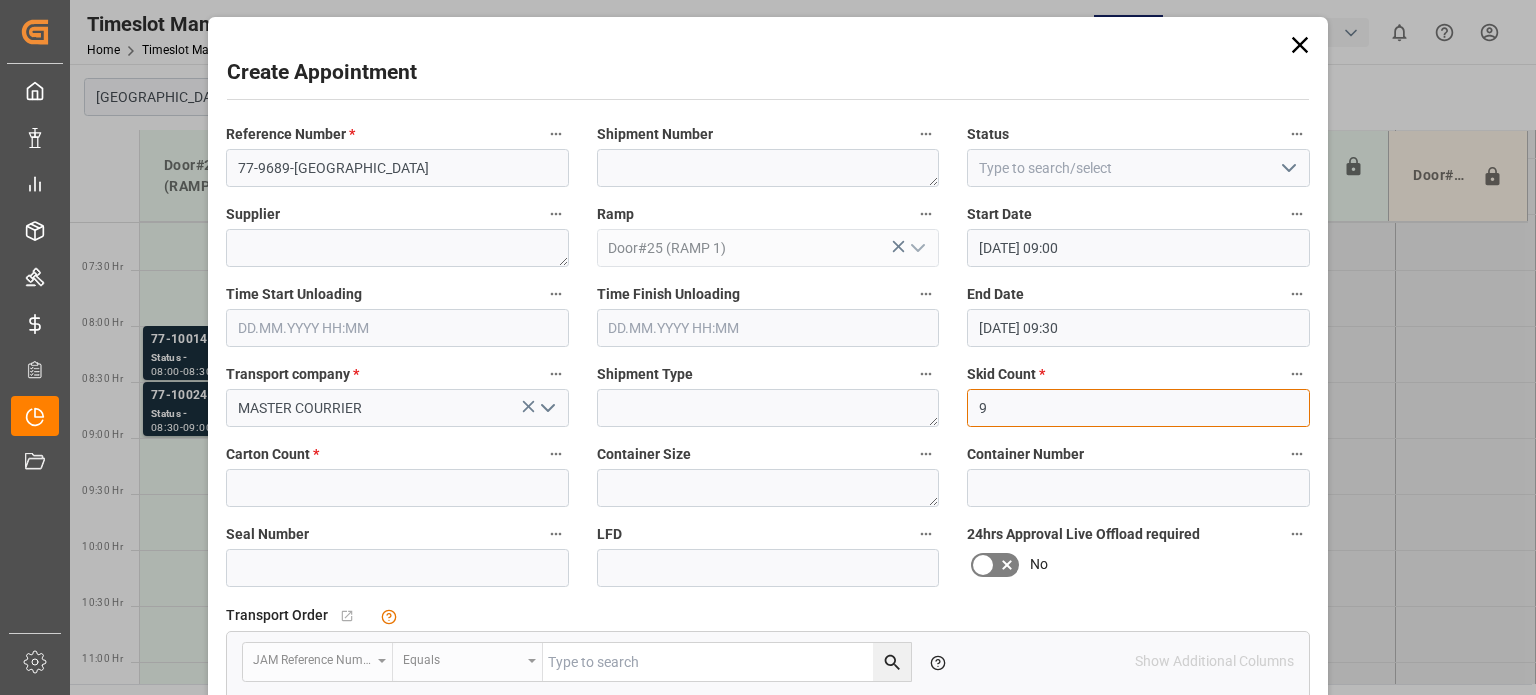 type on "9" 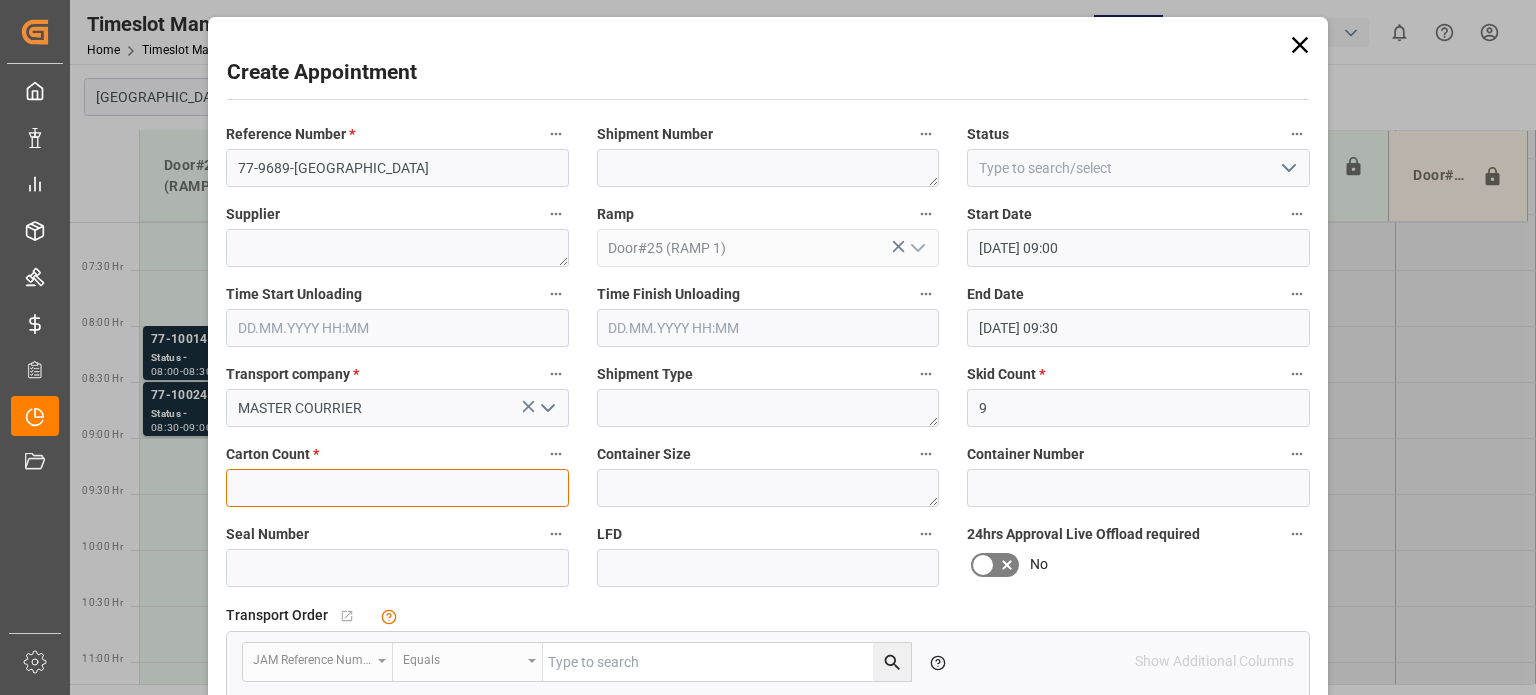 click at bounding box center [397, 488] 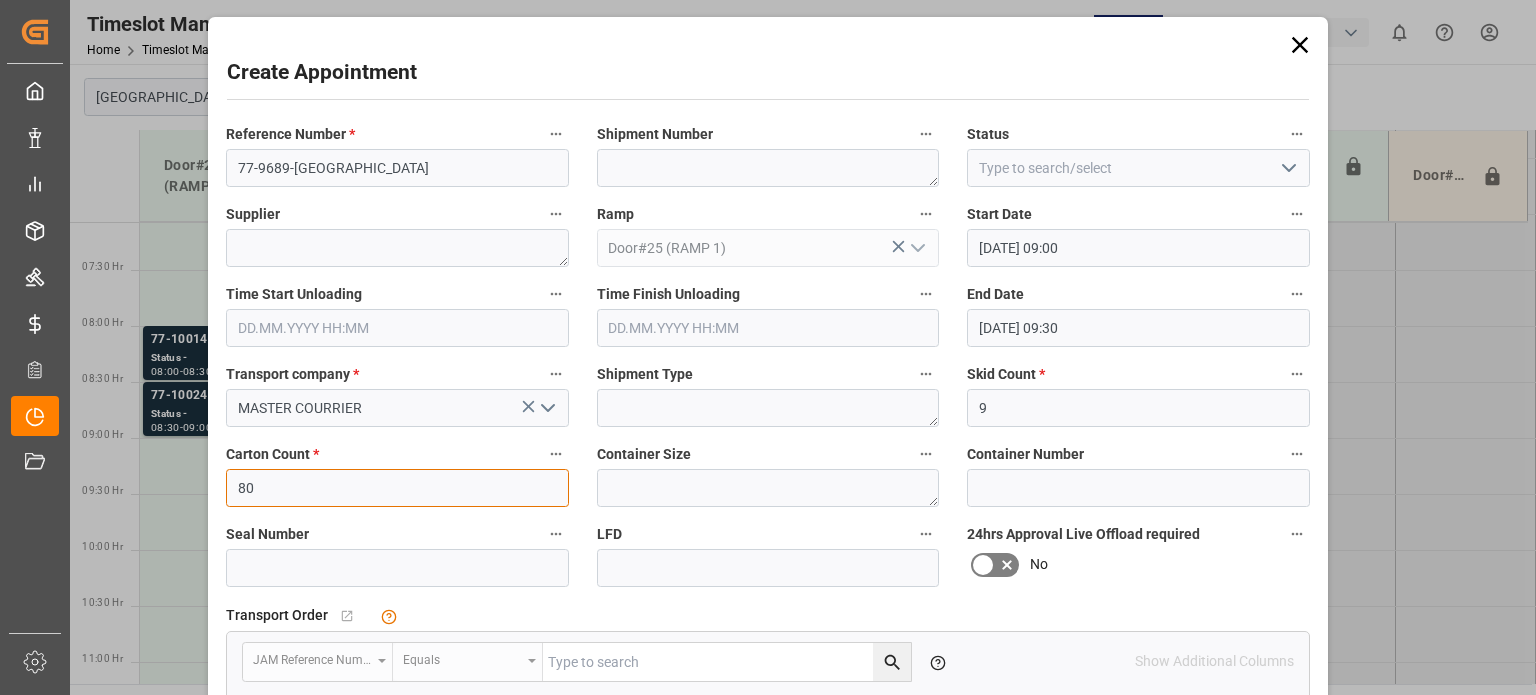 scroll, scrollTop: 400, scrollLeft: 0, axis: vertical 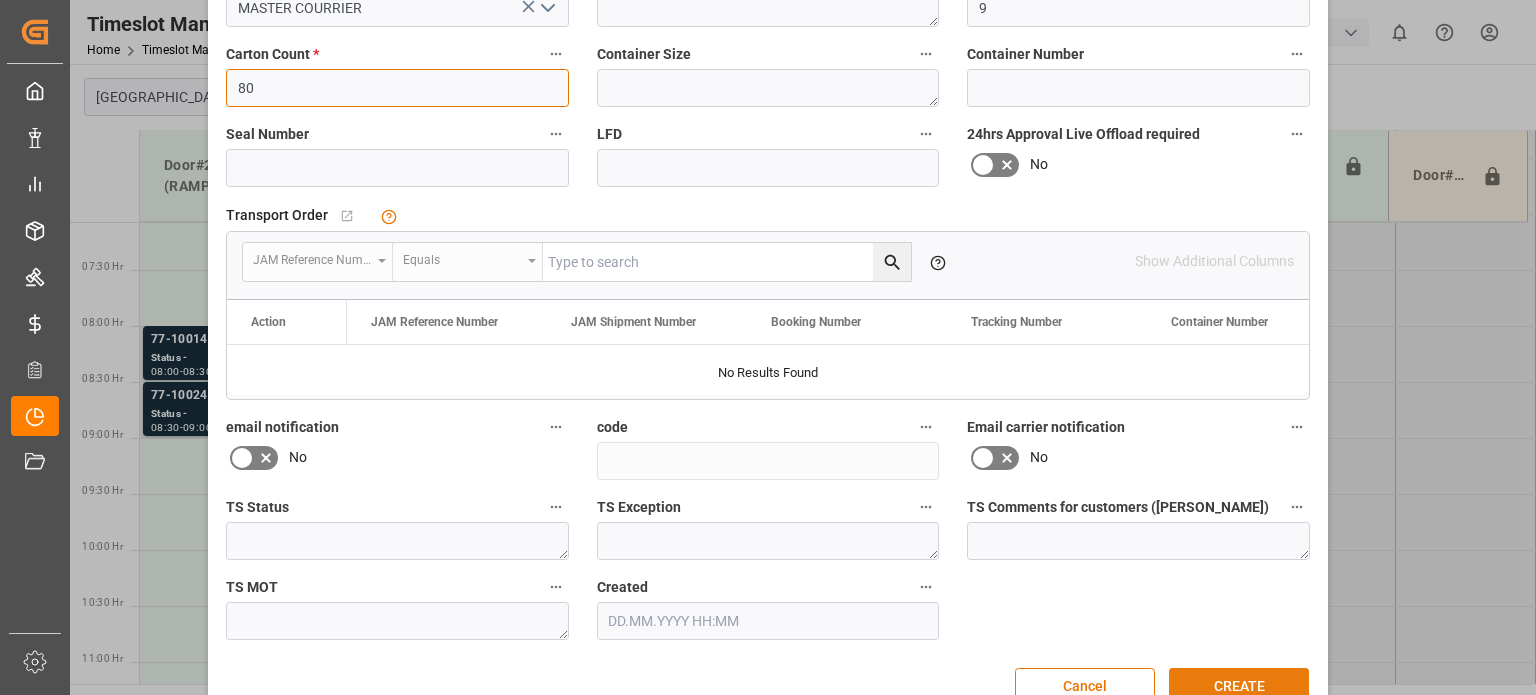 type on "80" 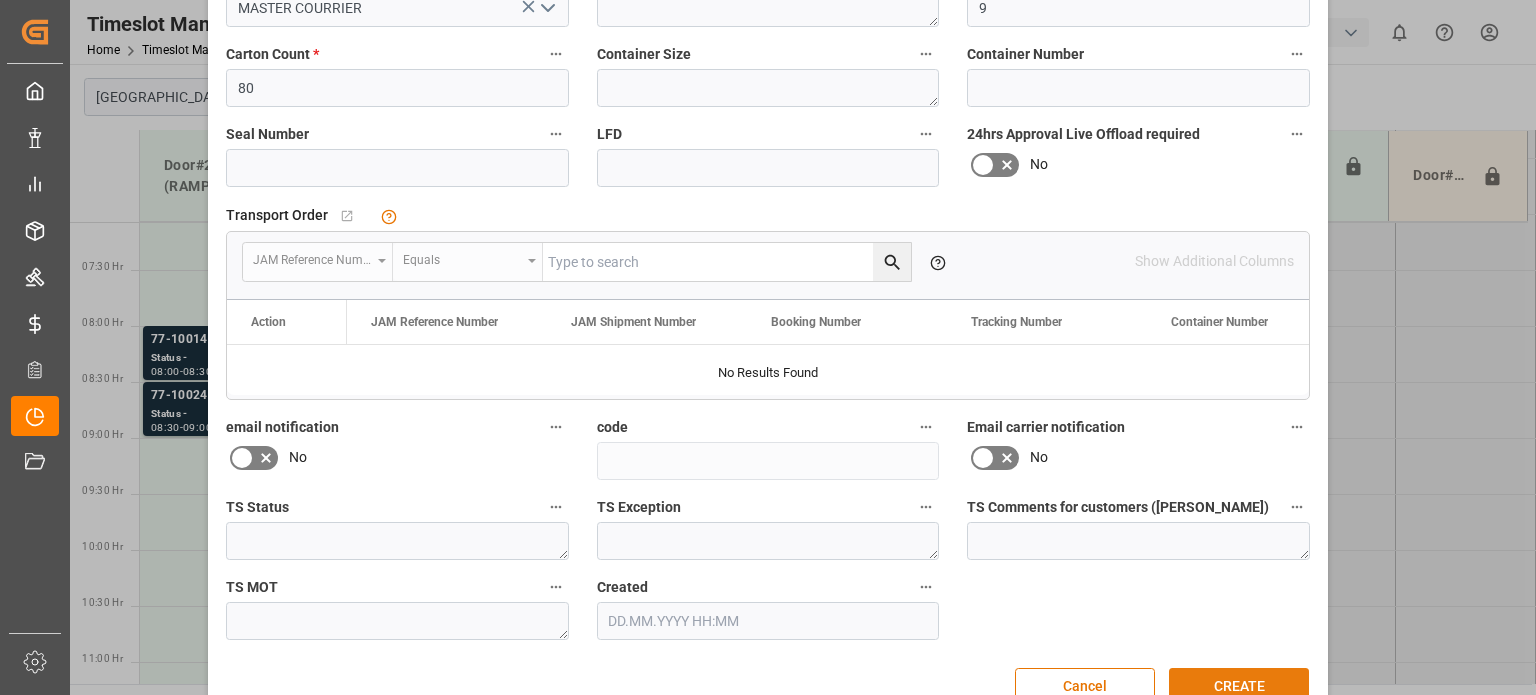click on "CREATE" at bounding box center (1239, 687) 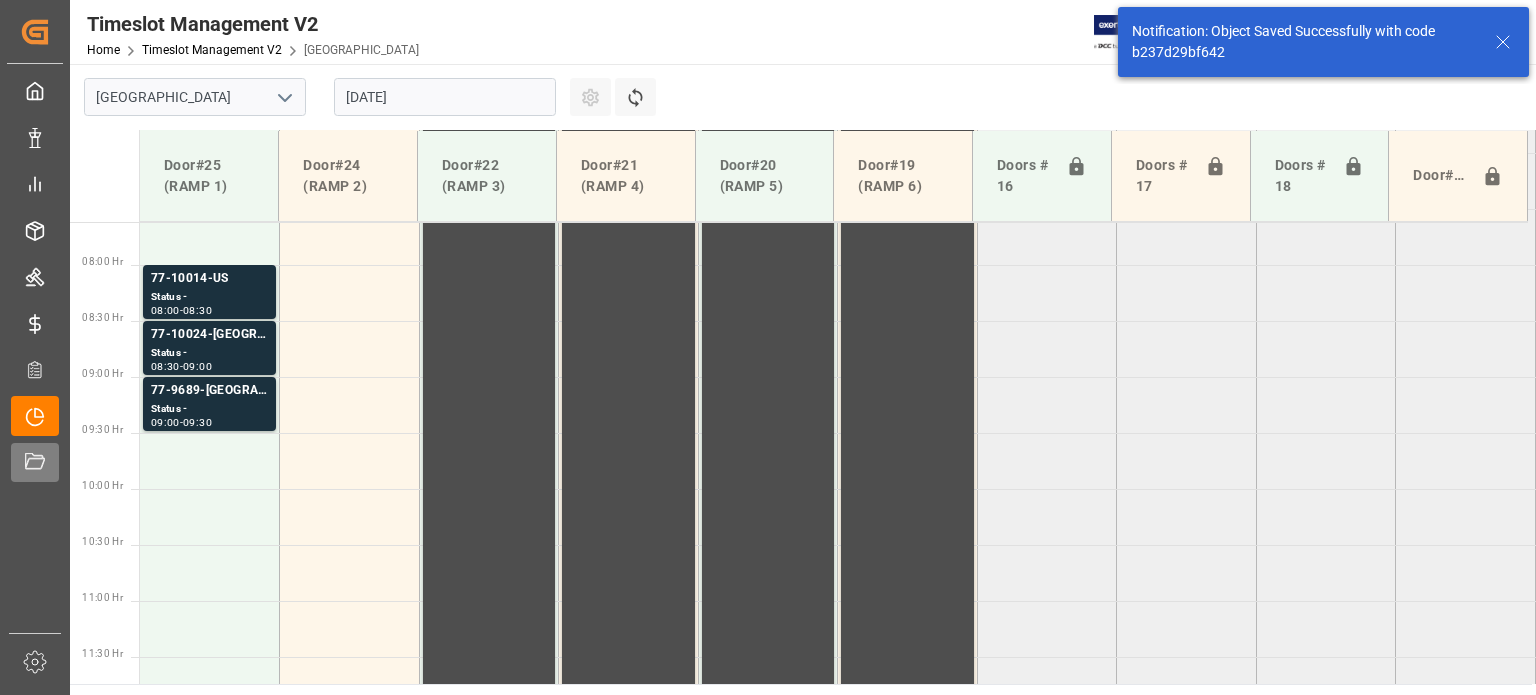 scroll, scrollTop: 904, scrollLeft: 0, axis: vertical 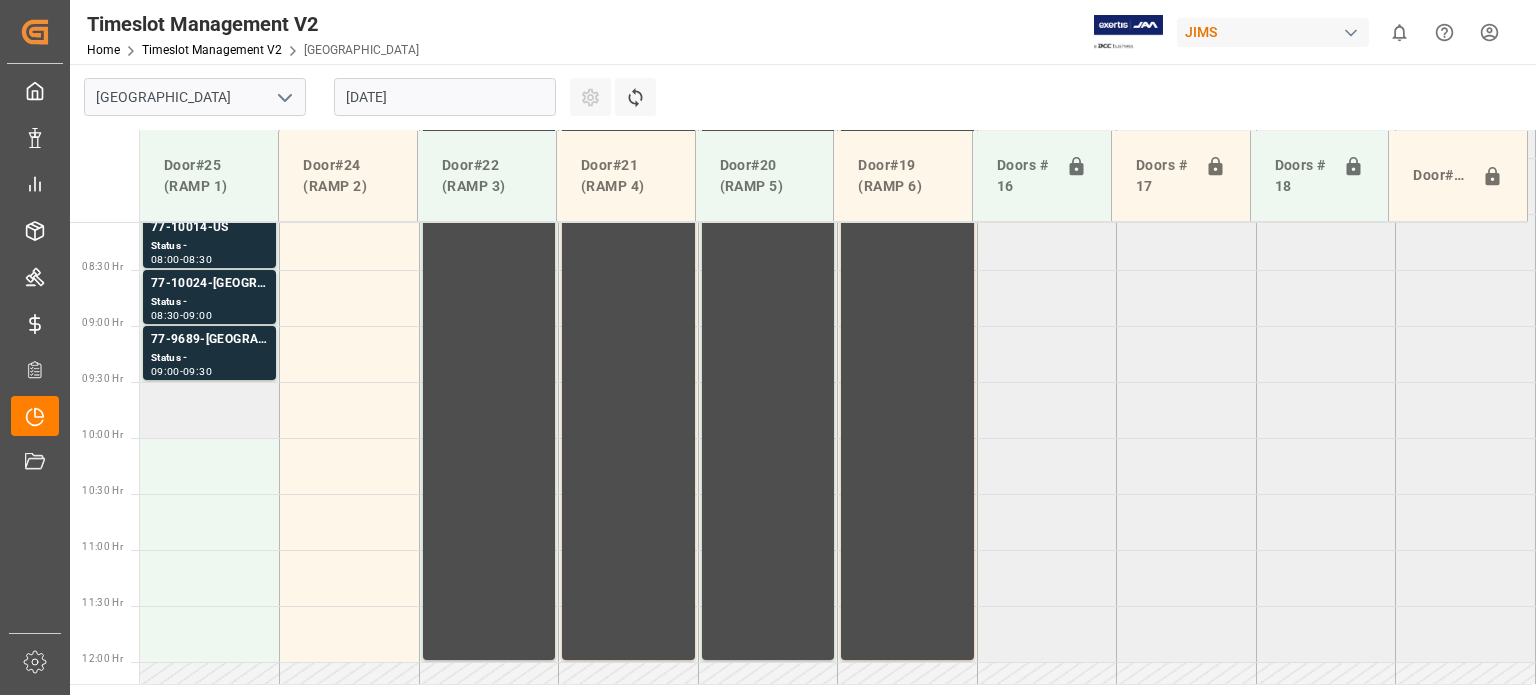 click at bounding box center (210, 410) 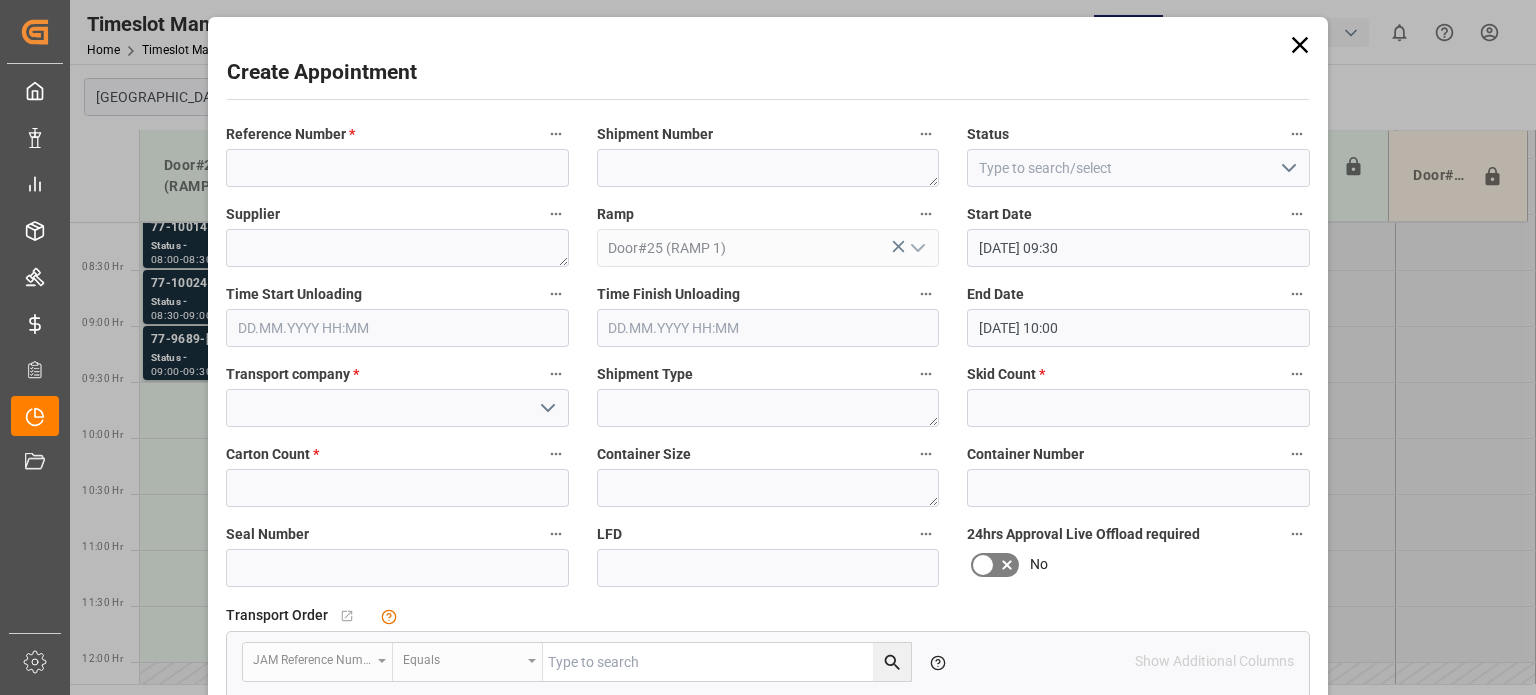 type on "23.07.2025 09:30" 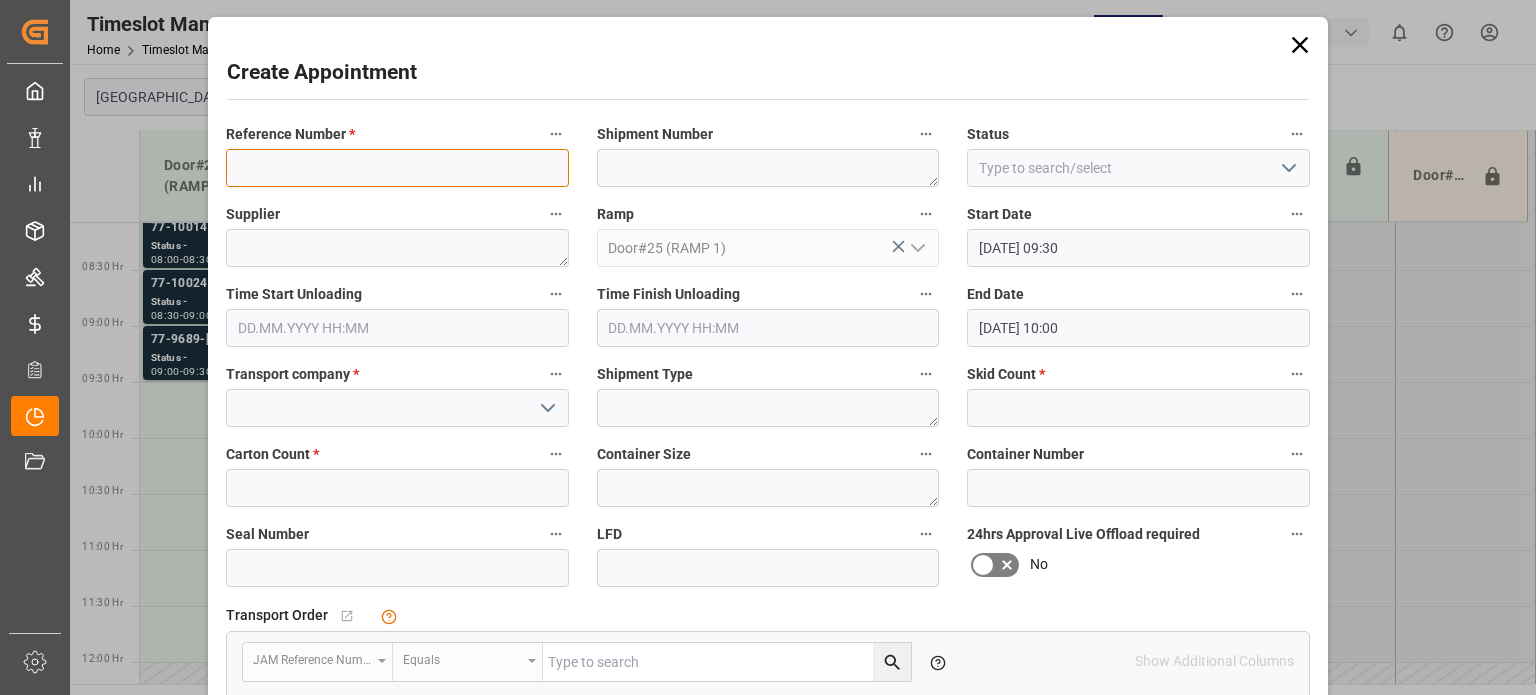 click at bounding box center [397, 168] 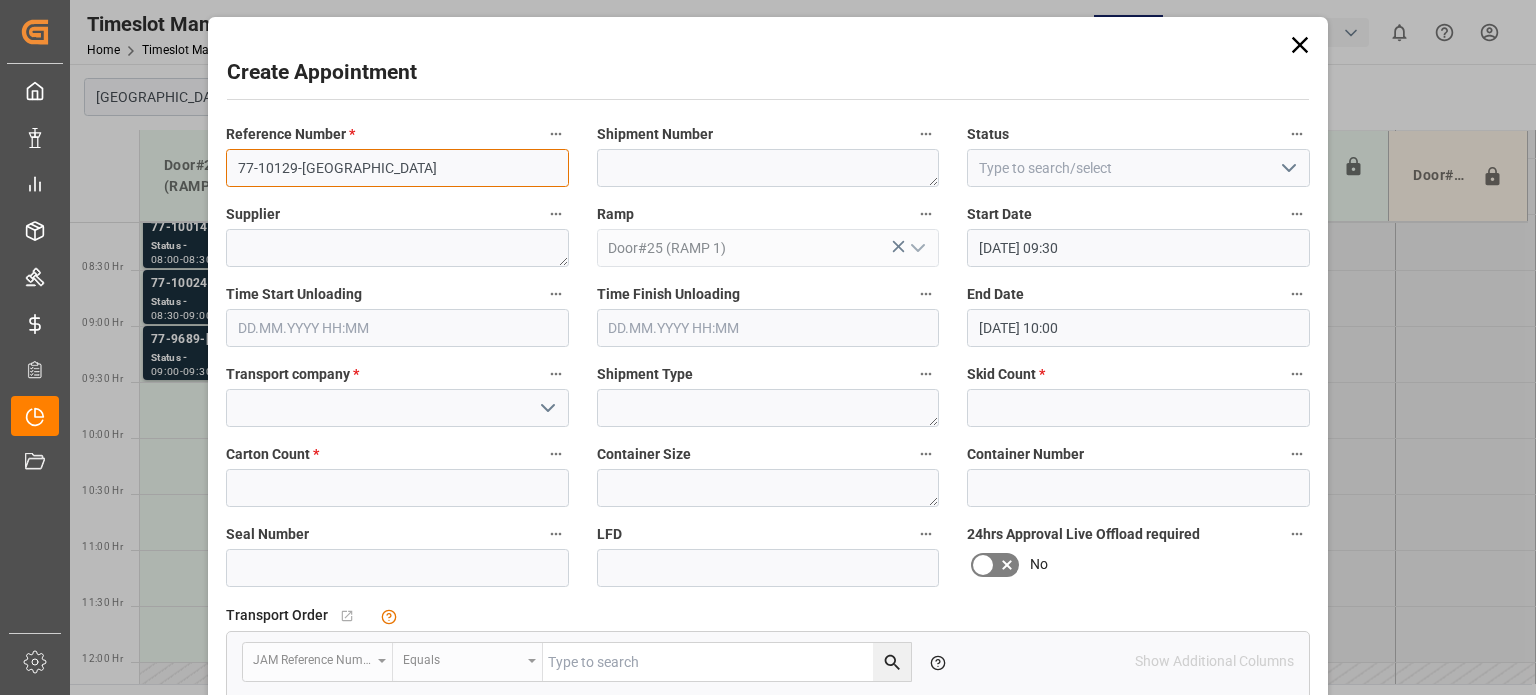 type on "77-10129-US" 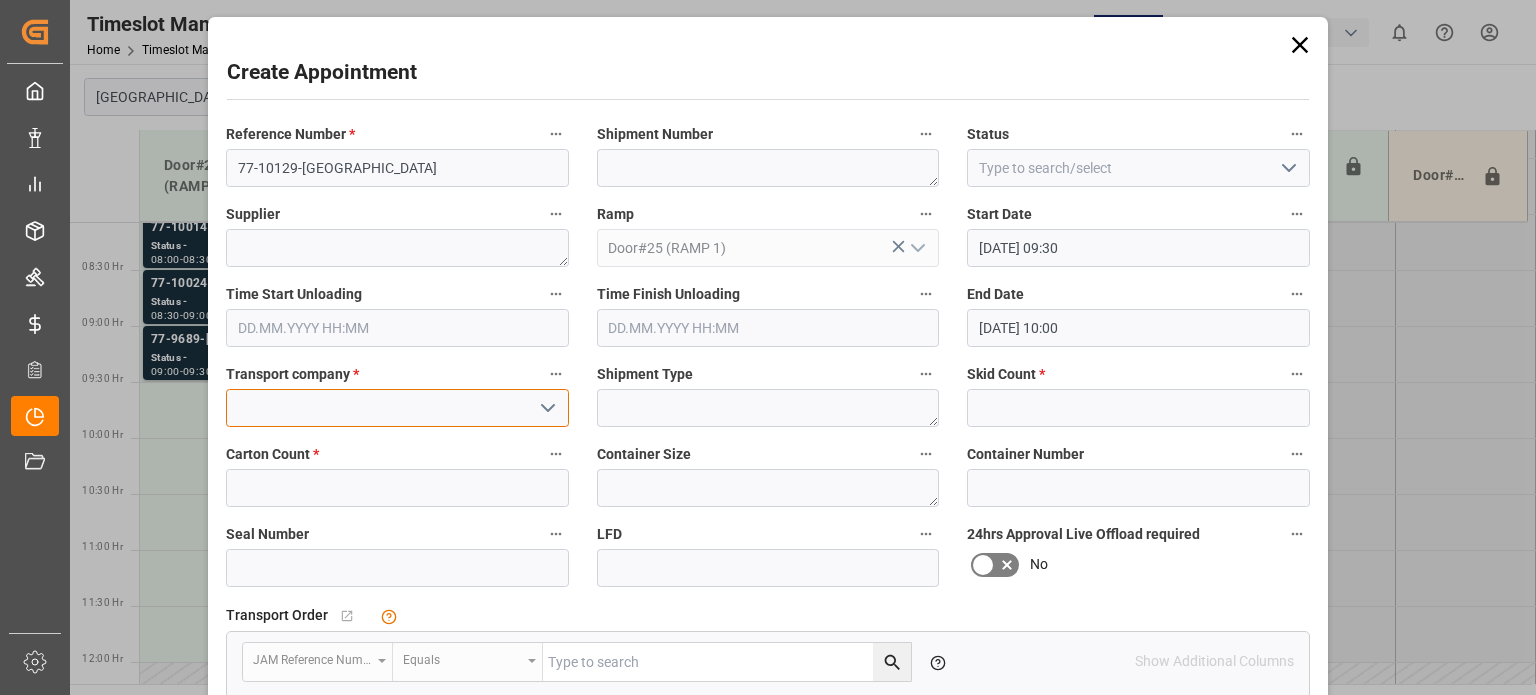 click at bounding box center [397, 408] 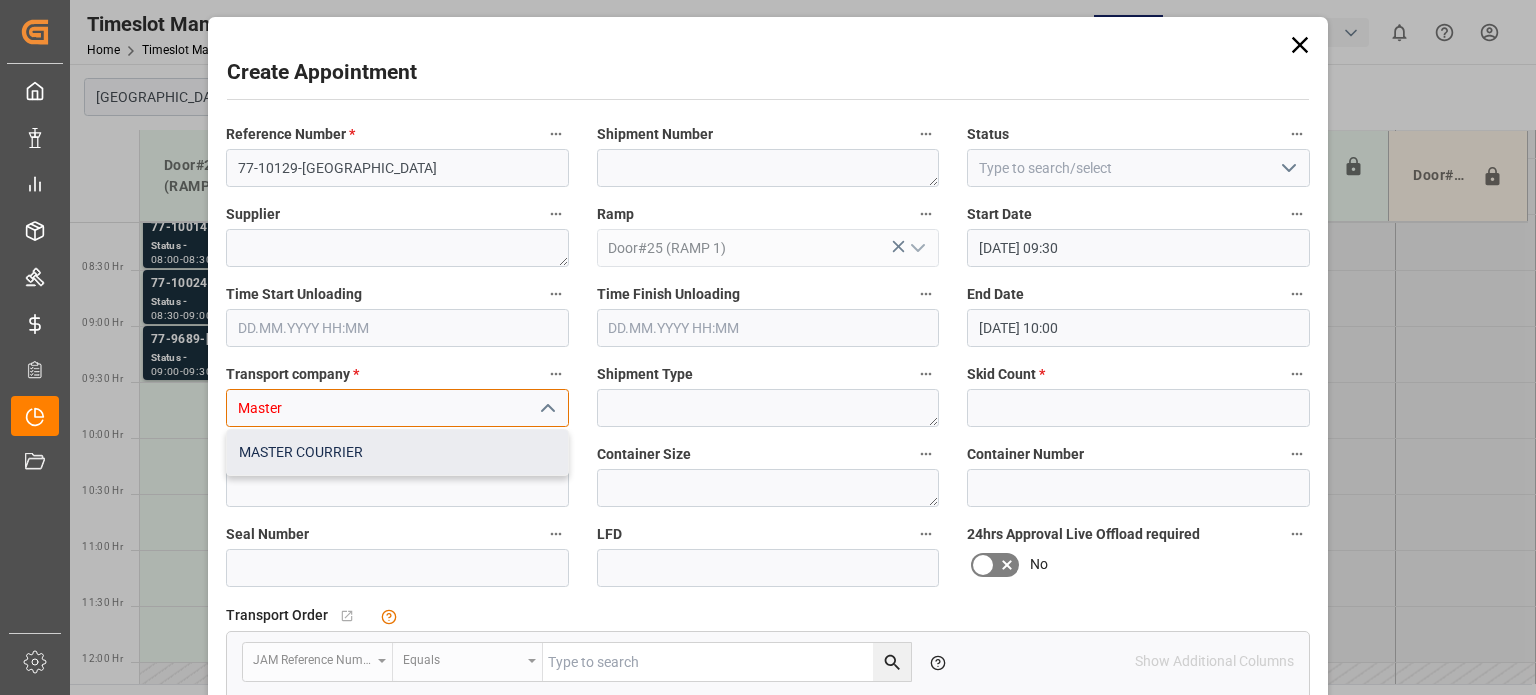 click on "MASTER COURRIER" at bounding box center [397, 452] 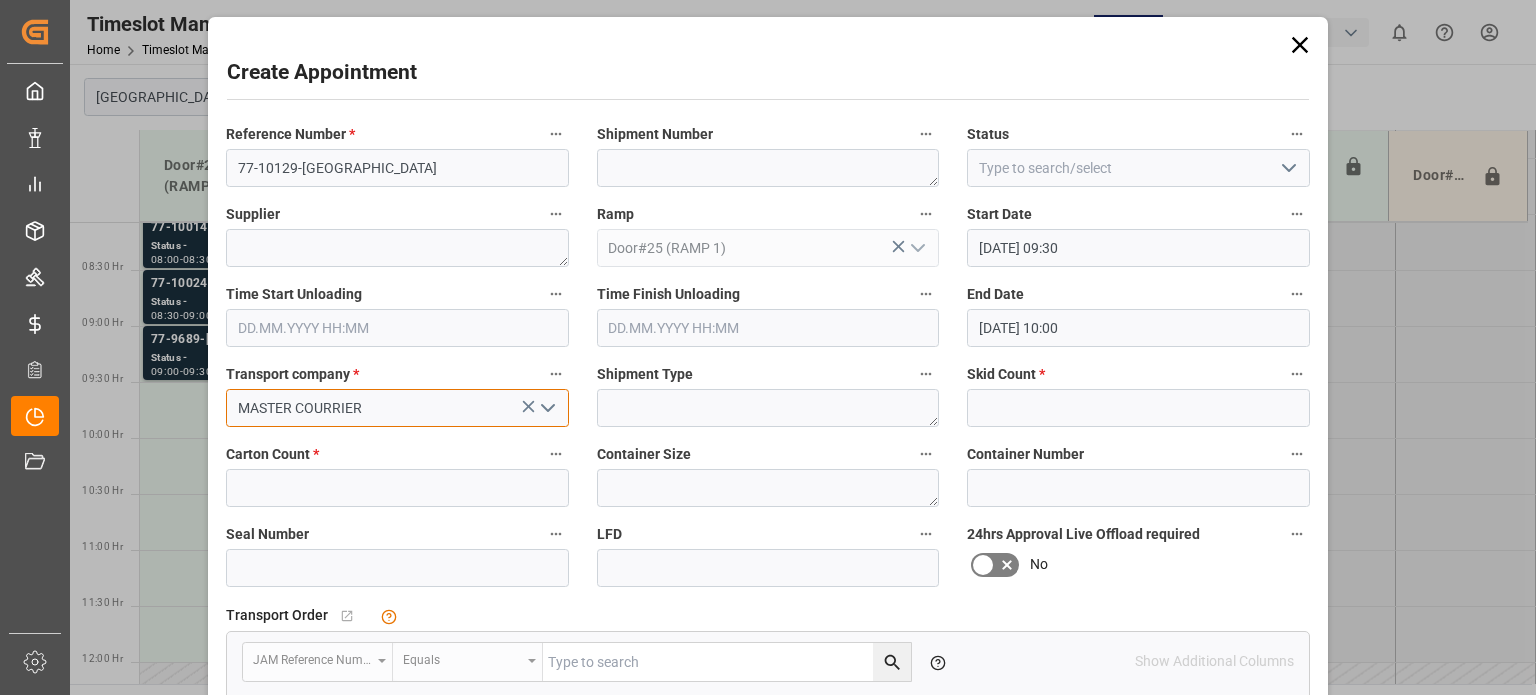 type on "MASTER COURRIER" 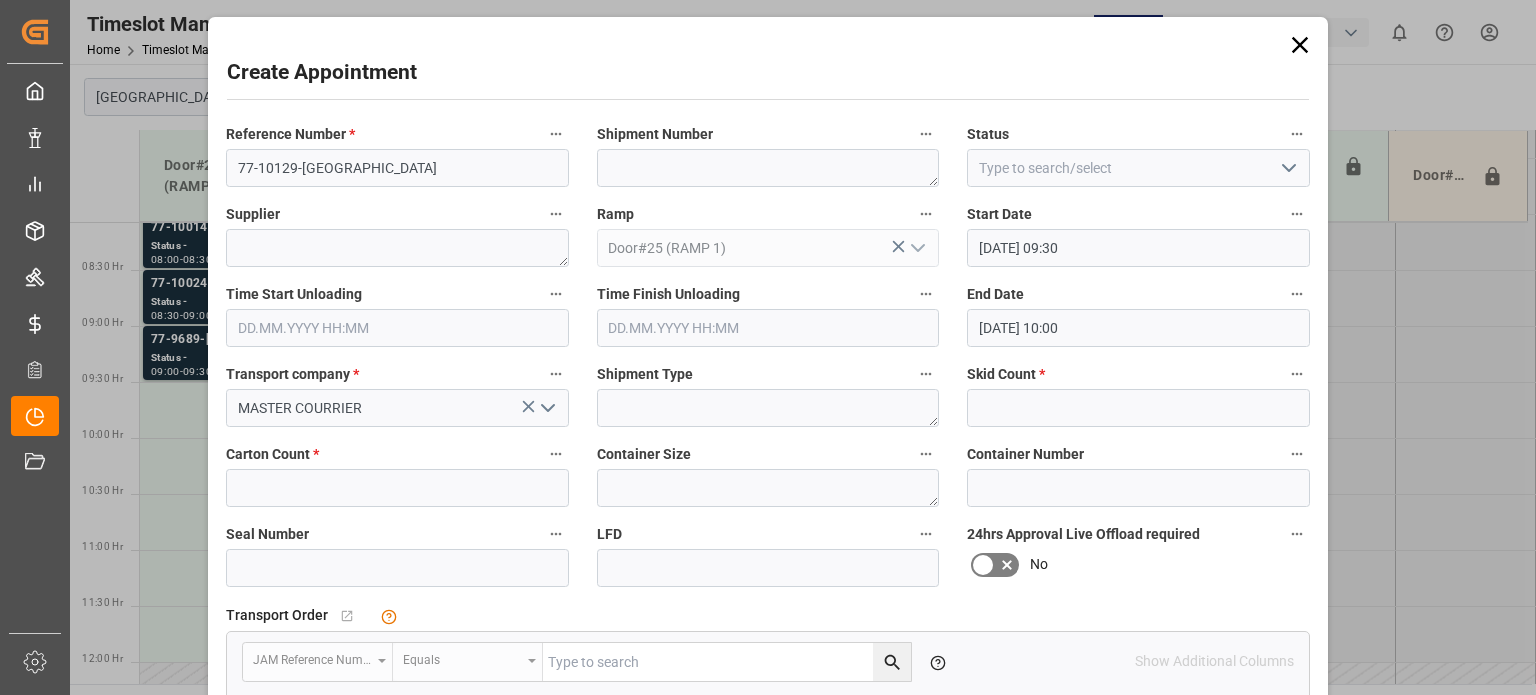 click on "Reference Number   *   77-10129-US Shipment Number     Status     Supplier     Ramp     Door#25 (RAMP 1) Start Date     23.07.2025 09:30 Time Start Unloading     Time Finish Unloading     End Date     23.07.2025 10:00 Transport company   *   MASTER COURRIER Shipment Type     Skid Count   *   Carton Count   *   Container Size     Container Number     Seal Number     LFD     24hrs Approval Live Offload required     No   Transport Order     No child Object linked JAM Reference Number Equals Please add Link Field data to enable search Show Additional Columns
Drag here to set row groups Drag here to set column labels
Action" at bounding box center [768, 580] 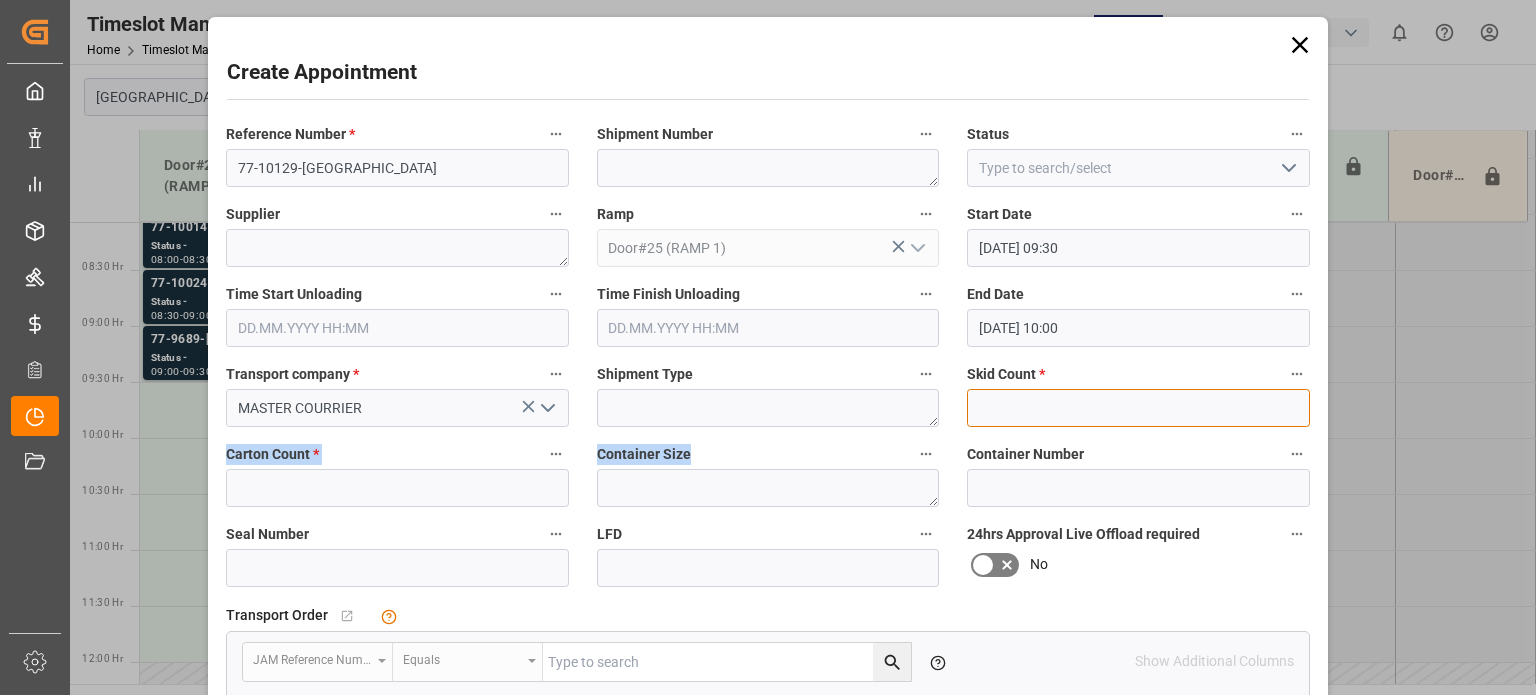 click at bounding box center [1138, 408] 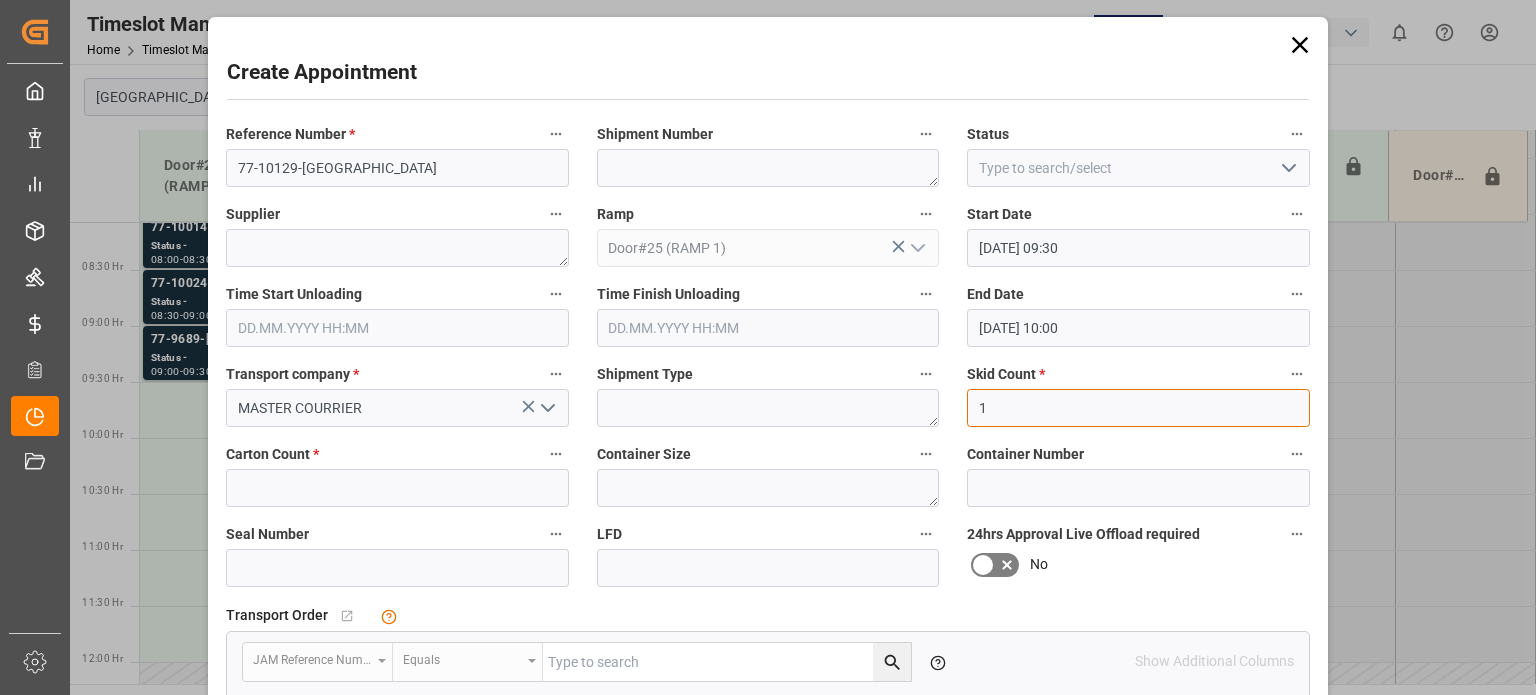 type on "1" 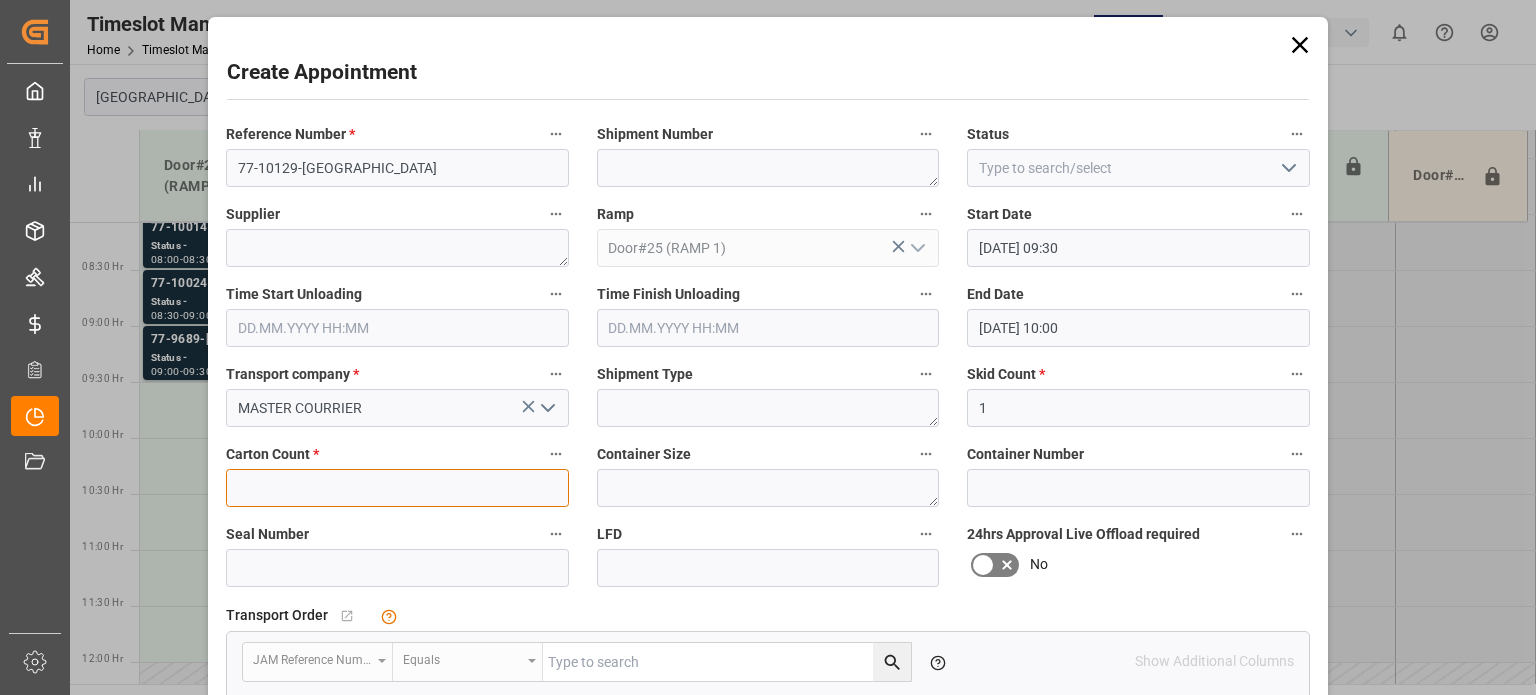 click at bounding box center (397, 488) 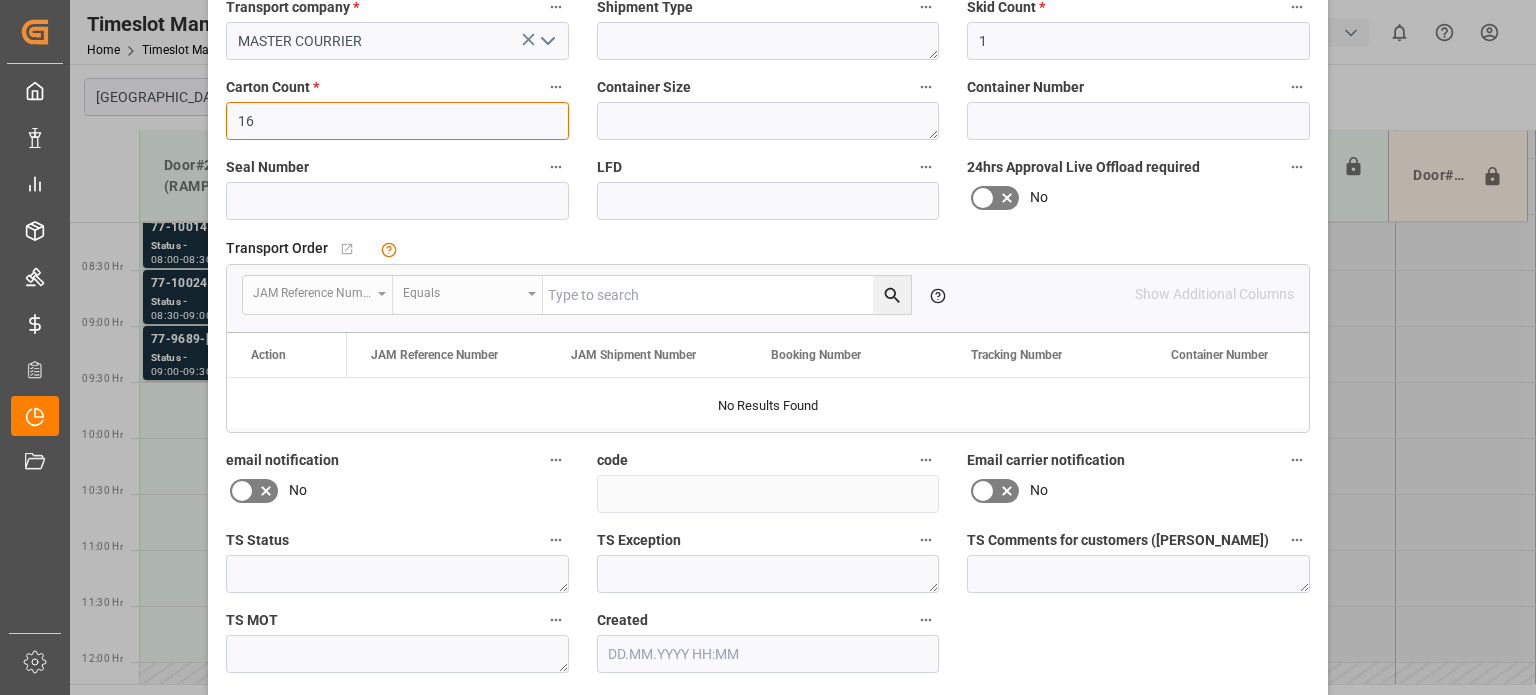 scroll, scrollTop: 445, scrollLeft: 0, axis: vertical 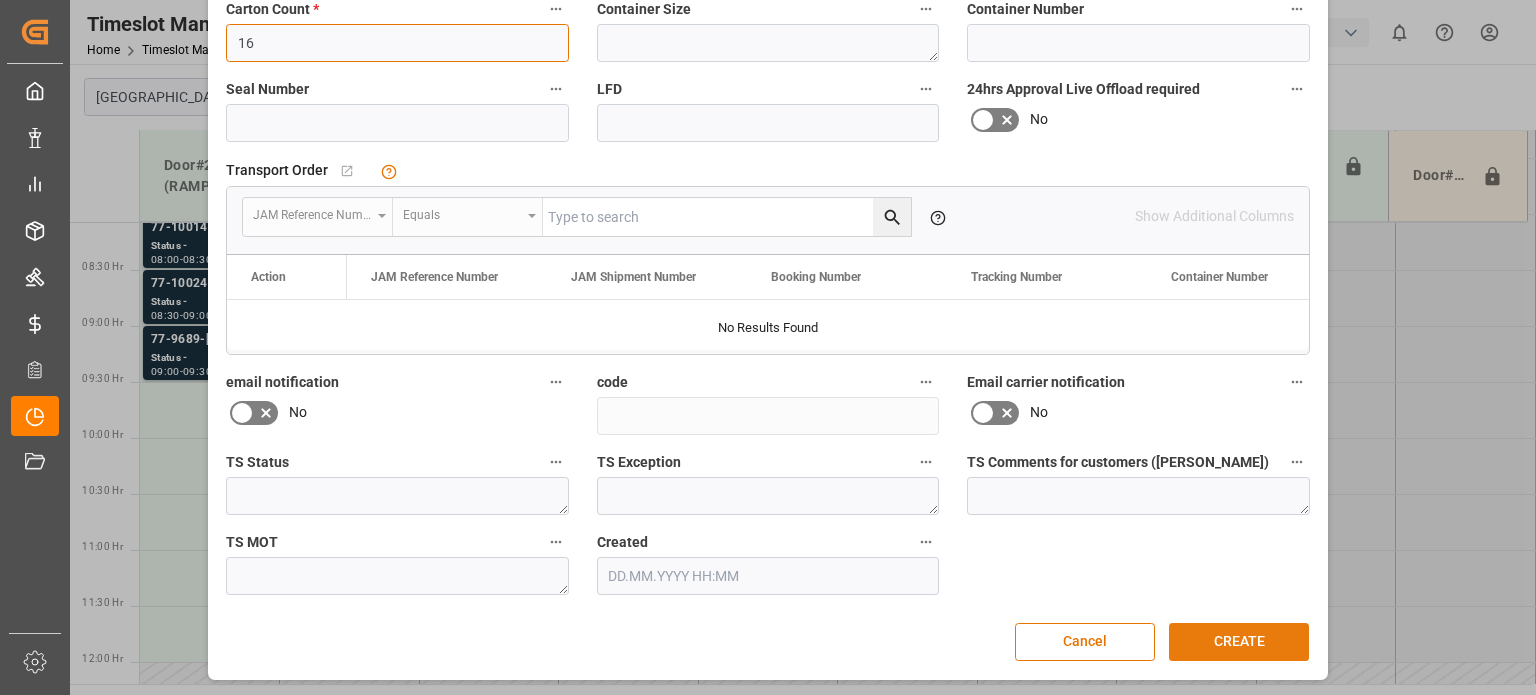 type on "16" 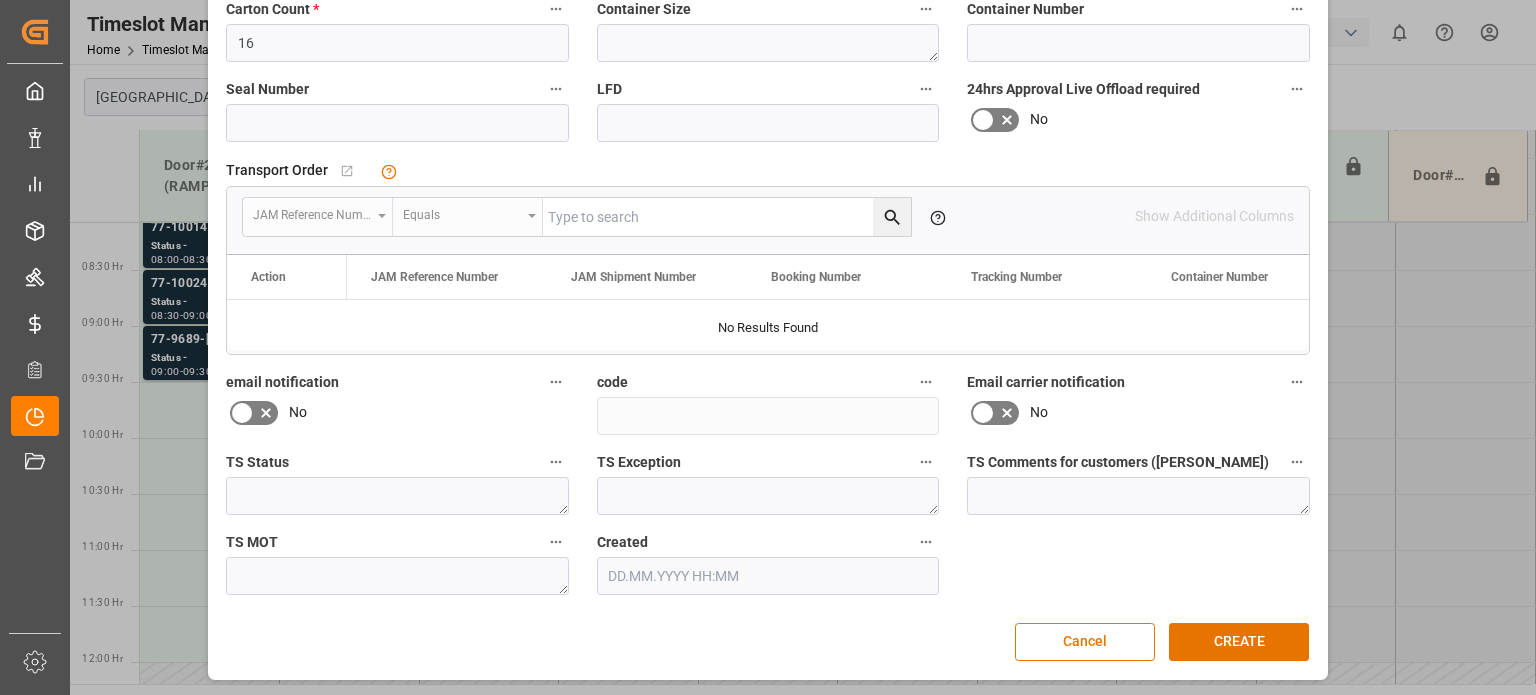 drag, startPoint x: 1211, startPoint y: 634, endPoint x: 1138, endPoint y: 609, distance: 77.16217 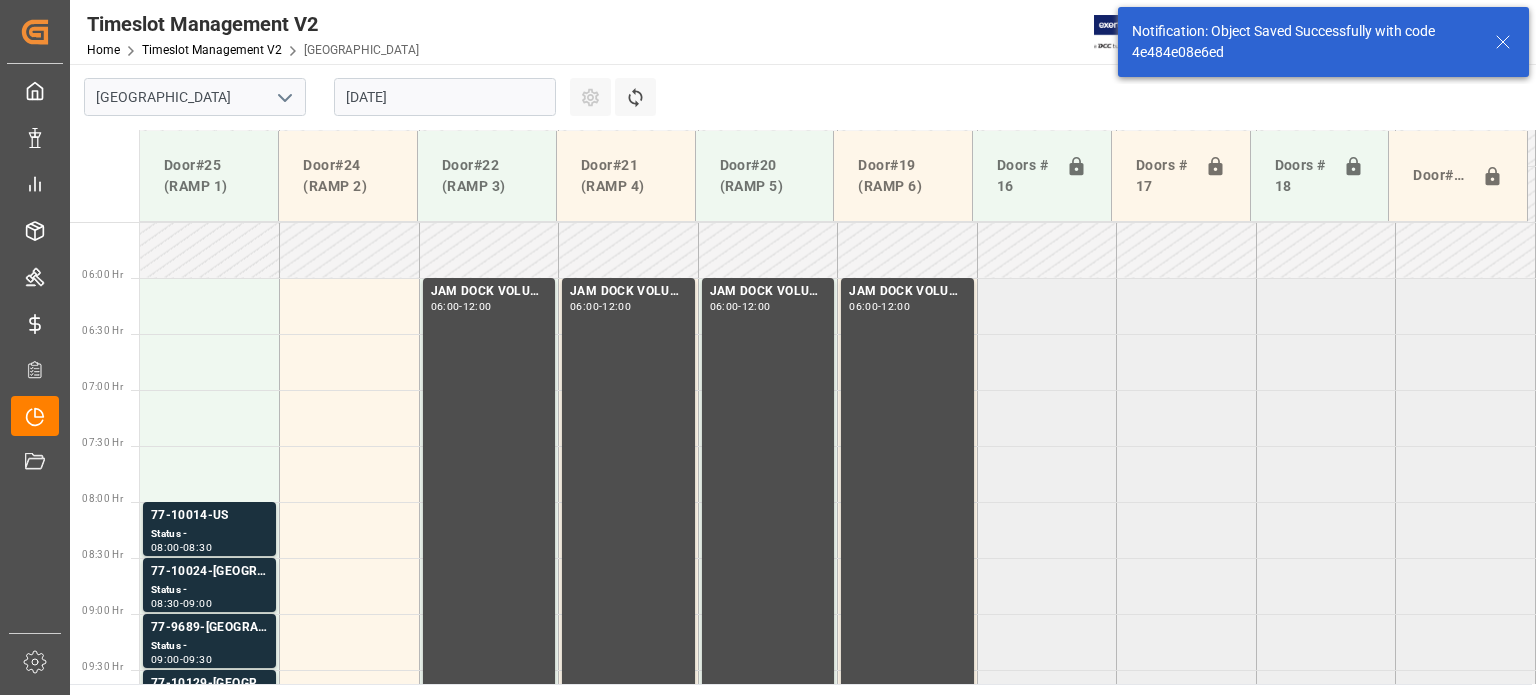 scroll, scrollTop: 813, scrollLeft: 0, axis: vertical 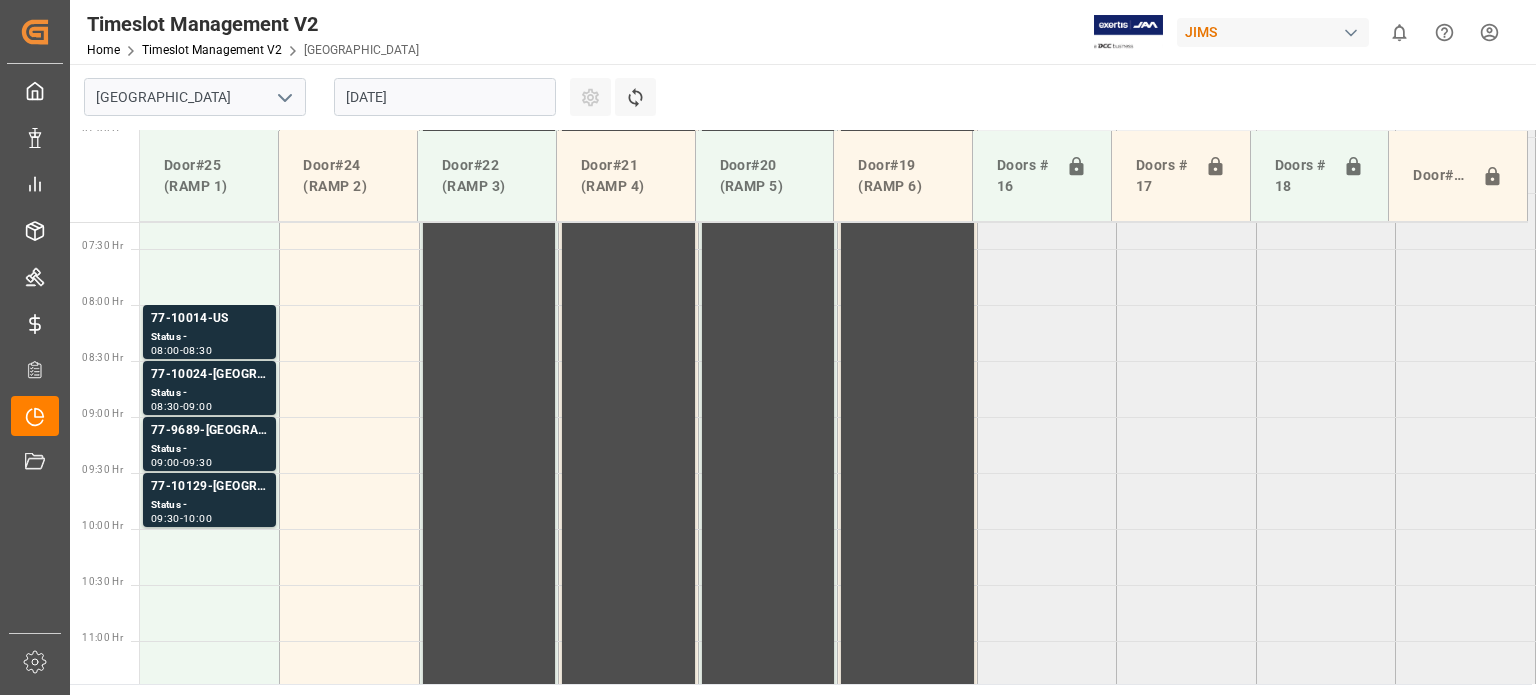 click on "Created by potrace 1.15, written by Peter Selinger 2001-2017 Created by potrace 1.15, written by Peter Selinger 2001-2017 My Cockpit My Cockpit Data Management Data Management My Reports My Reports Order Management Order Management Master Data Master Data Rates Management Rates Management Logward Add-ons Logward Add-ons Timeslot Management V2 Timeslot Management V2 Document Management Document Management Sidebar Settings Back to main menu Timeslot Management V2 Home Timeslot Management V2 Montreal JIMS 0 Notifications Only show unread All Watching Mark all categories read No notifications Montreal 23.07.2025 Settings Refresh Time Slots Door#25 (RAMP 1) Door#24 (RAMP 2) Door#22 (RAMP 3) Door#21 (RAMP 4) Door#20 (RAMP 5) Door#19 (RAMP 6) Doors # 16 Doors # 17 Doors # 18 Door#23 00:30 Hr 01:00 Hr 01:30 Hr 02:00 Hr 02:30 Hr 03:00 Hr 03:30 Hr 04:00 Hr 04:30 Hr 05:00 Hr 05:30 Hr 06:00 Hr 06:30 Hr 07:00 Hr 07:30 Hr 08:00 Hr 08:30 Hr 09:00 Hr 09:30 Hr 10:00 Hr 10:30 Hr 11:00 Hr 11:30 Hr 12:00 Hr 12:30 Hr 13:00 Hr ©" at bounding box center (768, 347) 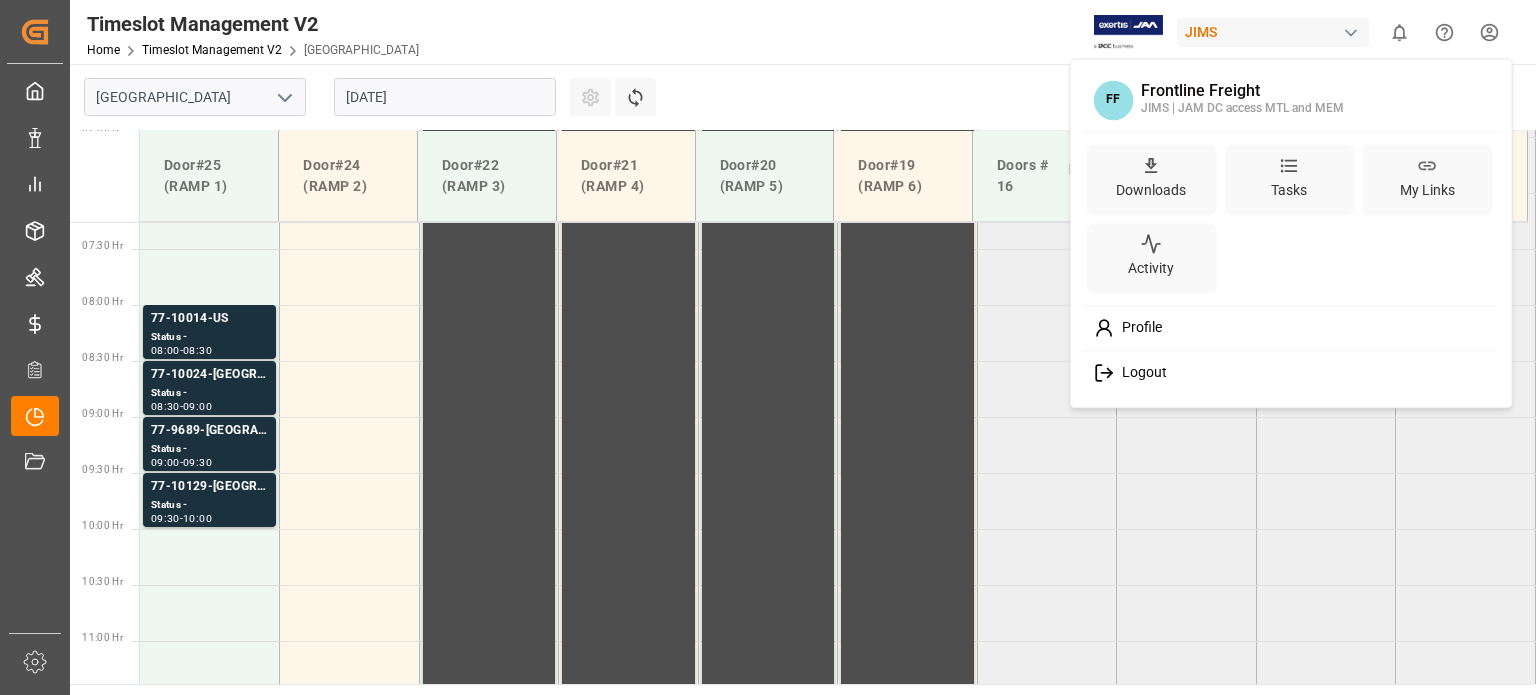 click on "Logout" at bounding box center [1140, 373] 